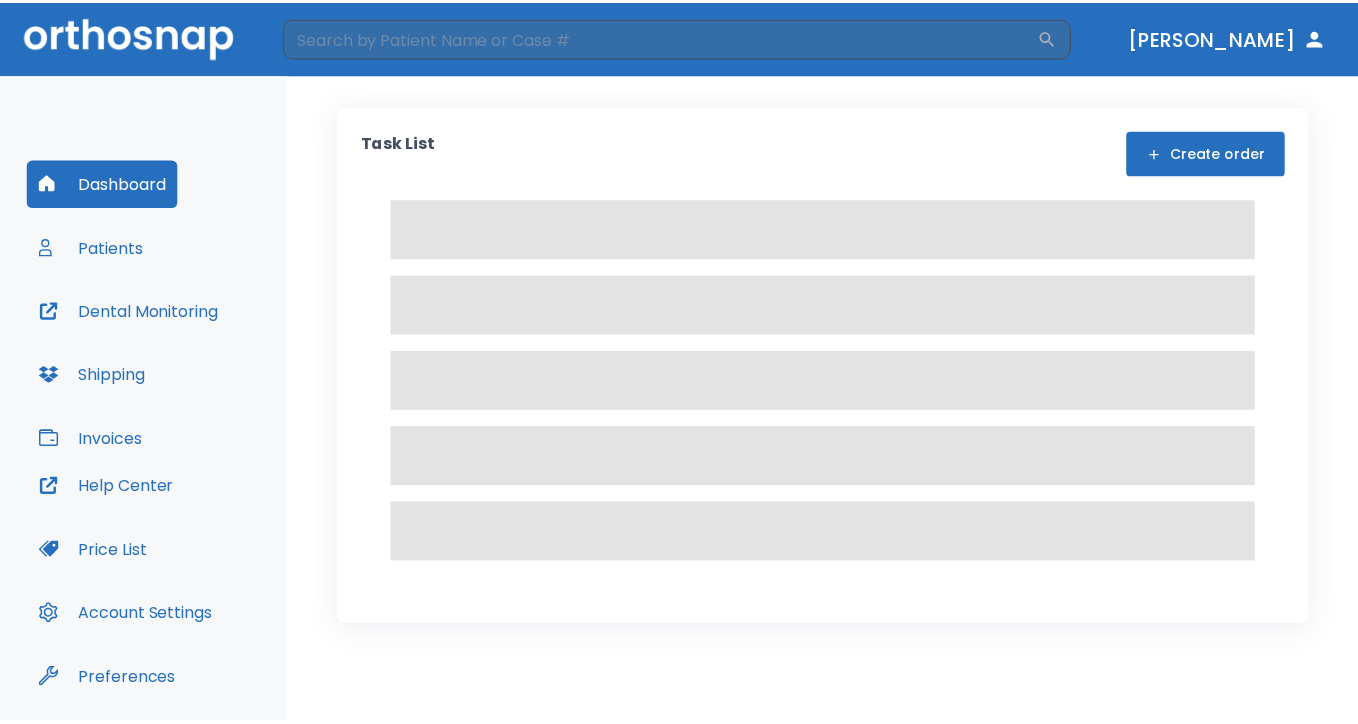 scroll, scrollTop: 0, scrollLeft: 0, axis: both 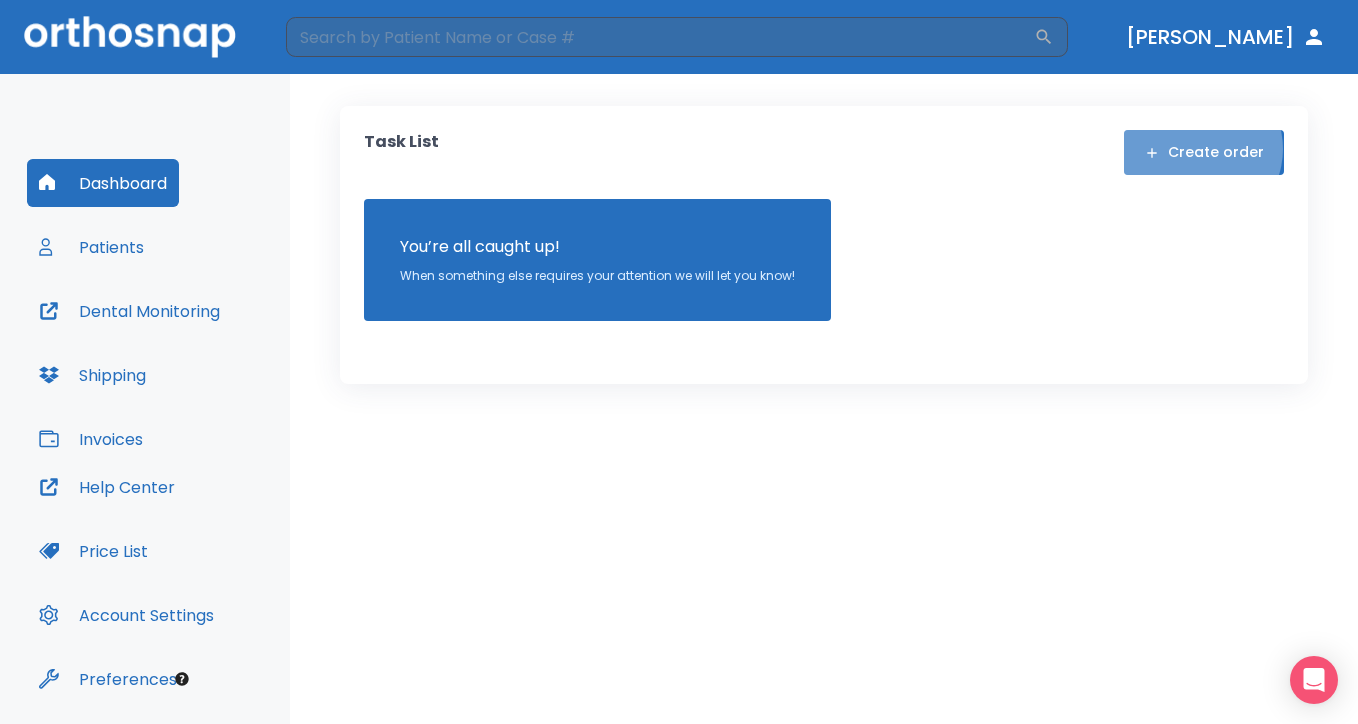 click on "Create order" at bounding box center (1204, 152) 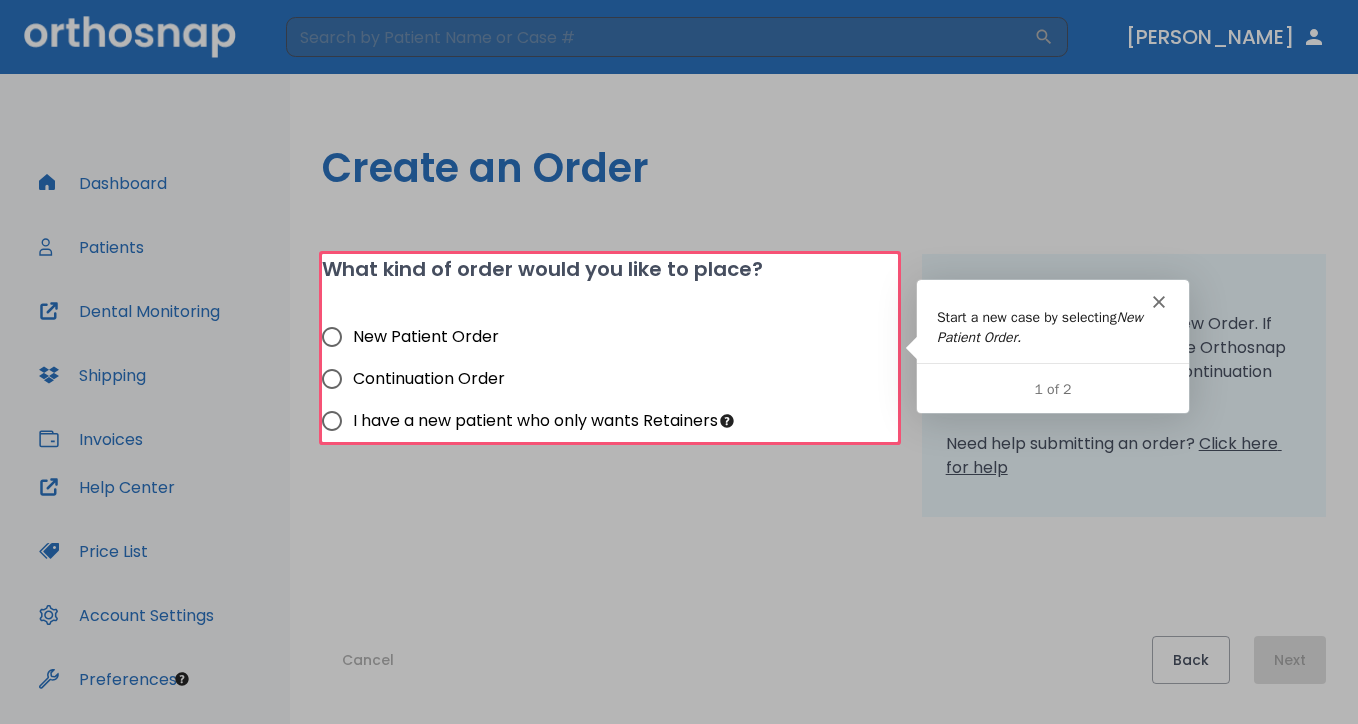 scroll, scrollTop: 0, scrollLeft: 0, axis: both 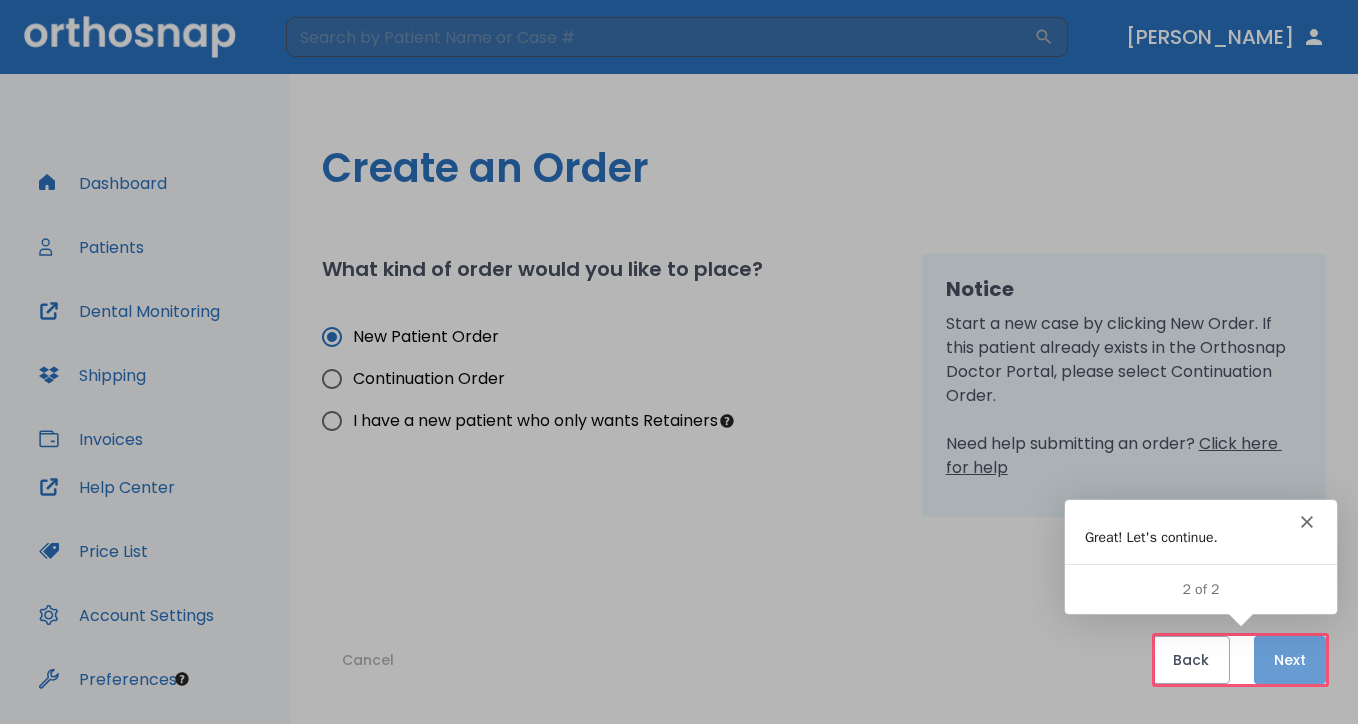 click on "Next" at bounding box center [1290, 660] 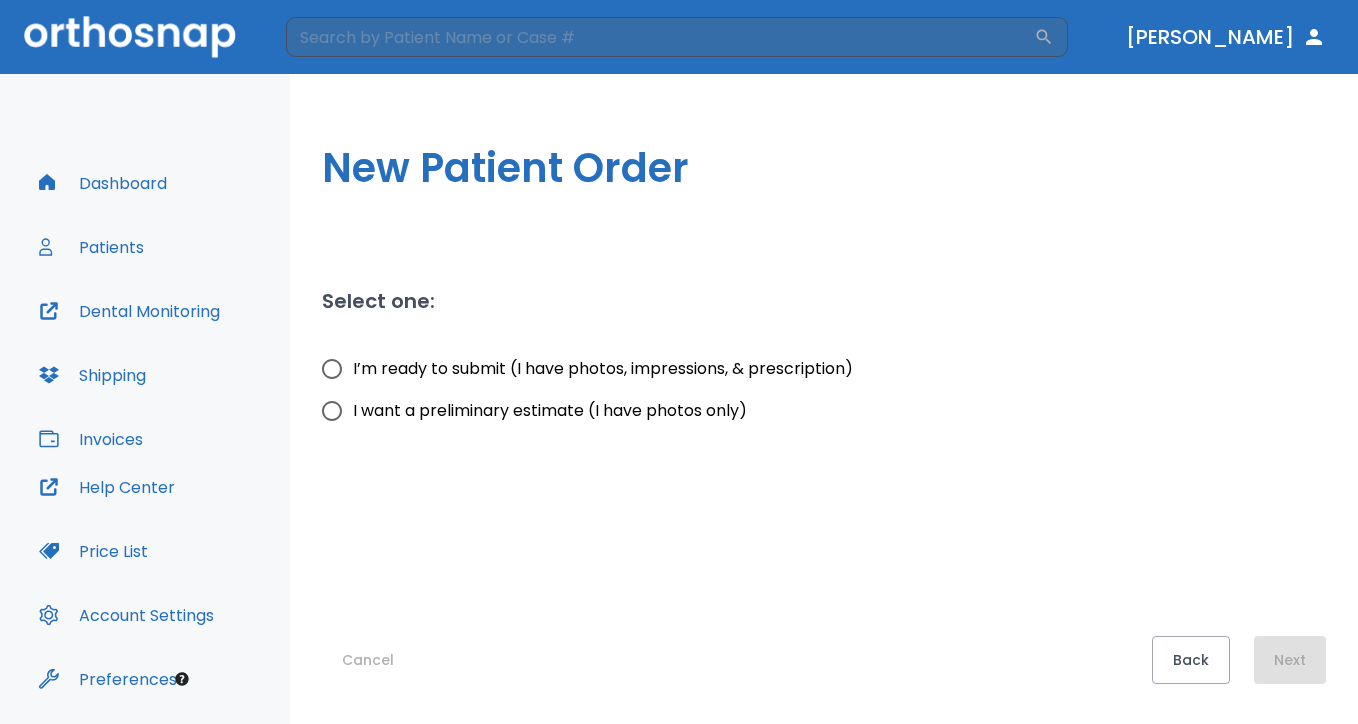 click on "I’m ready to submit (I have photos, impressions, & prescription)" at bounding box center [332, 369] 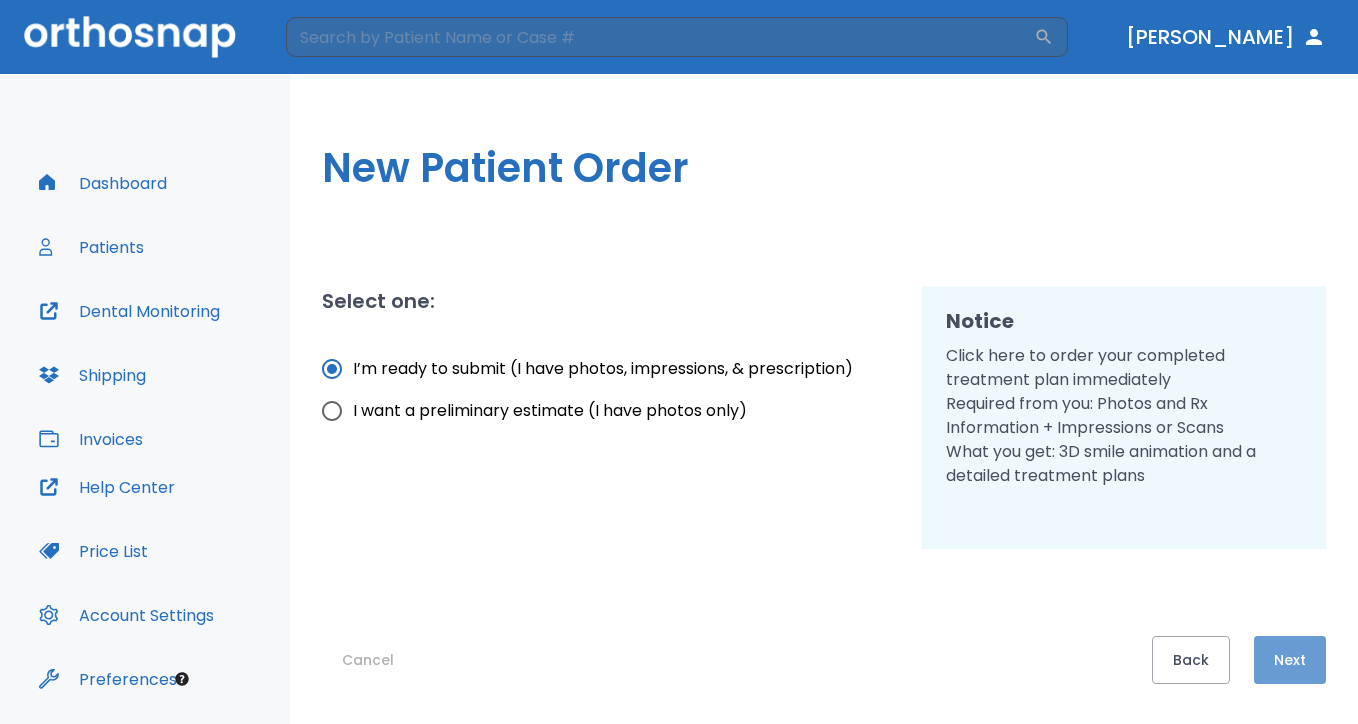 click on "Next" at bounding box center (1290, 660) 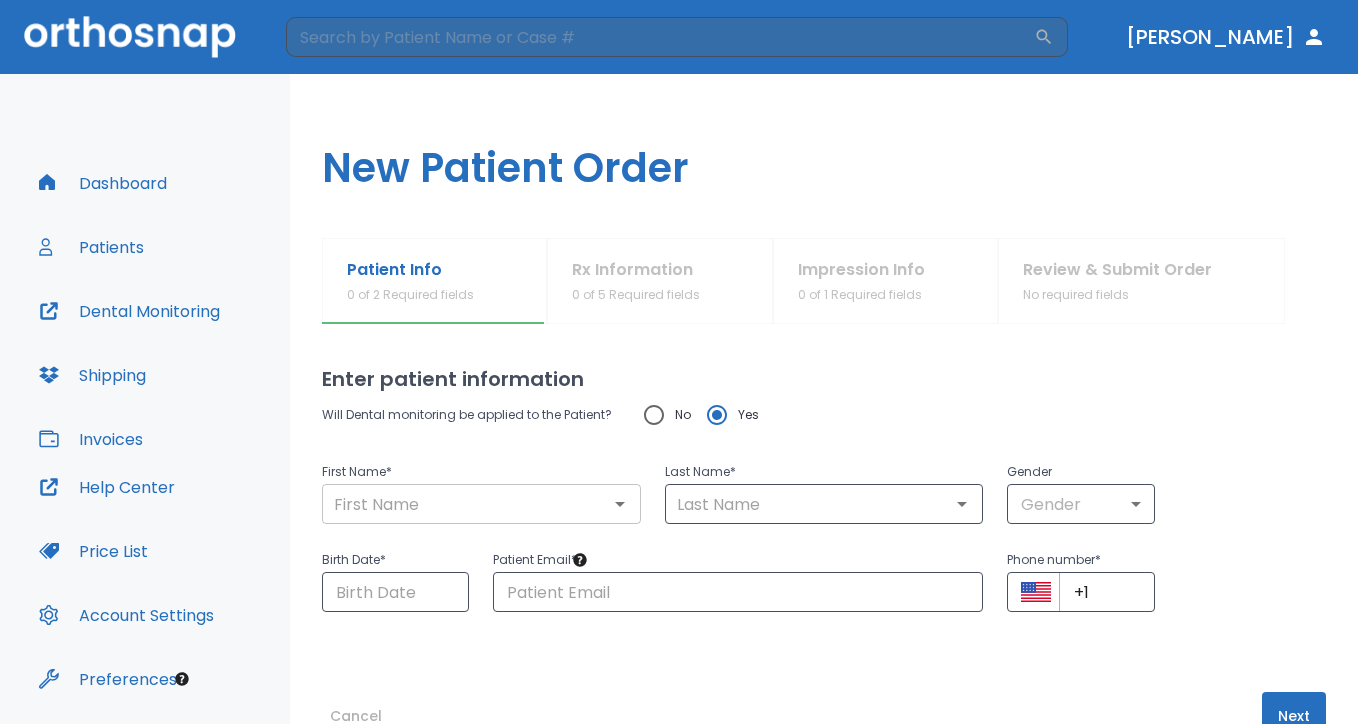 click at bounding box center [481, 504] 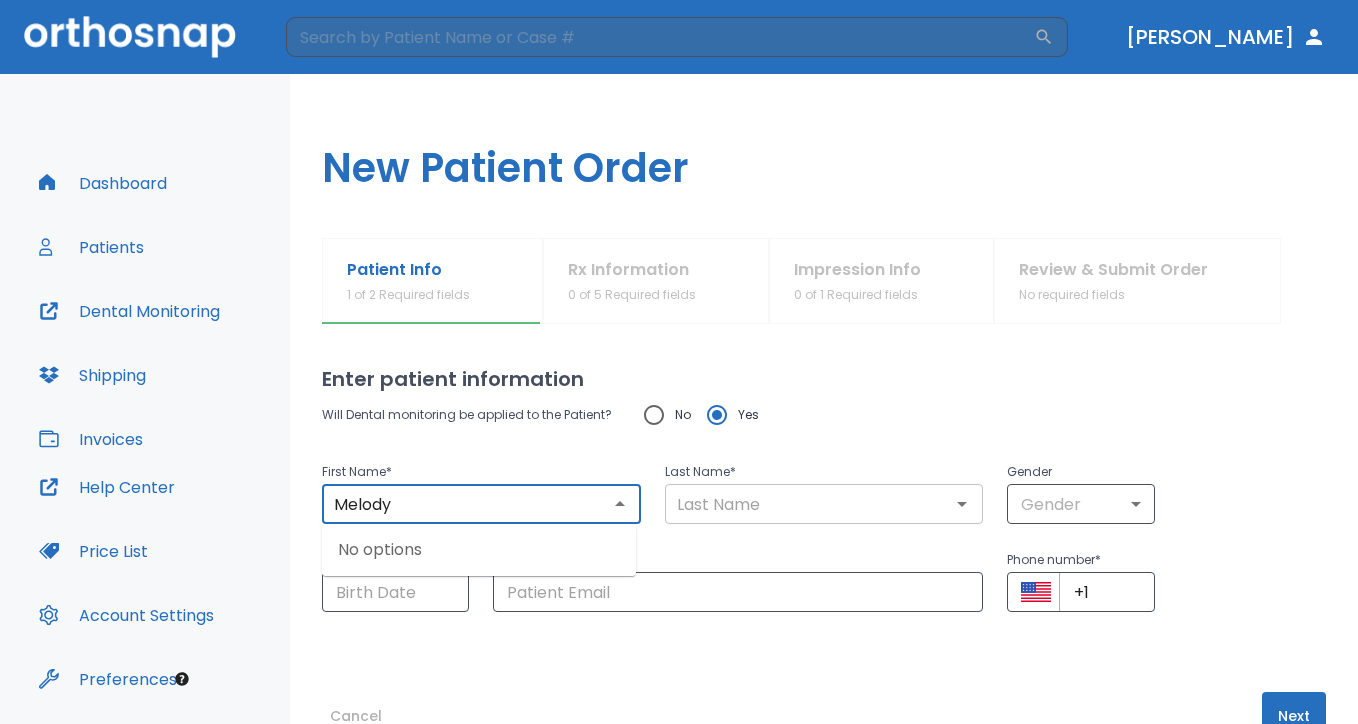 type on "Melody" 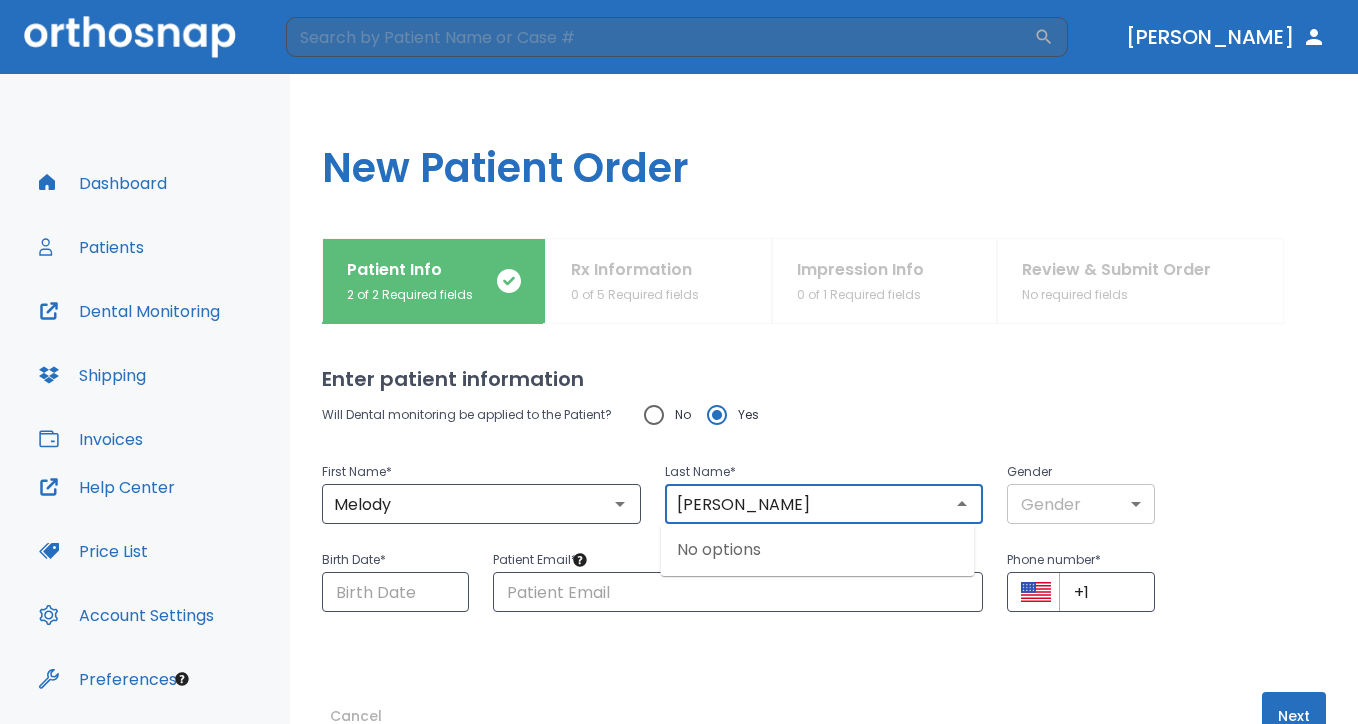 type on "[PERSON_NAME]" 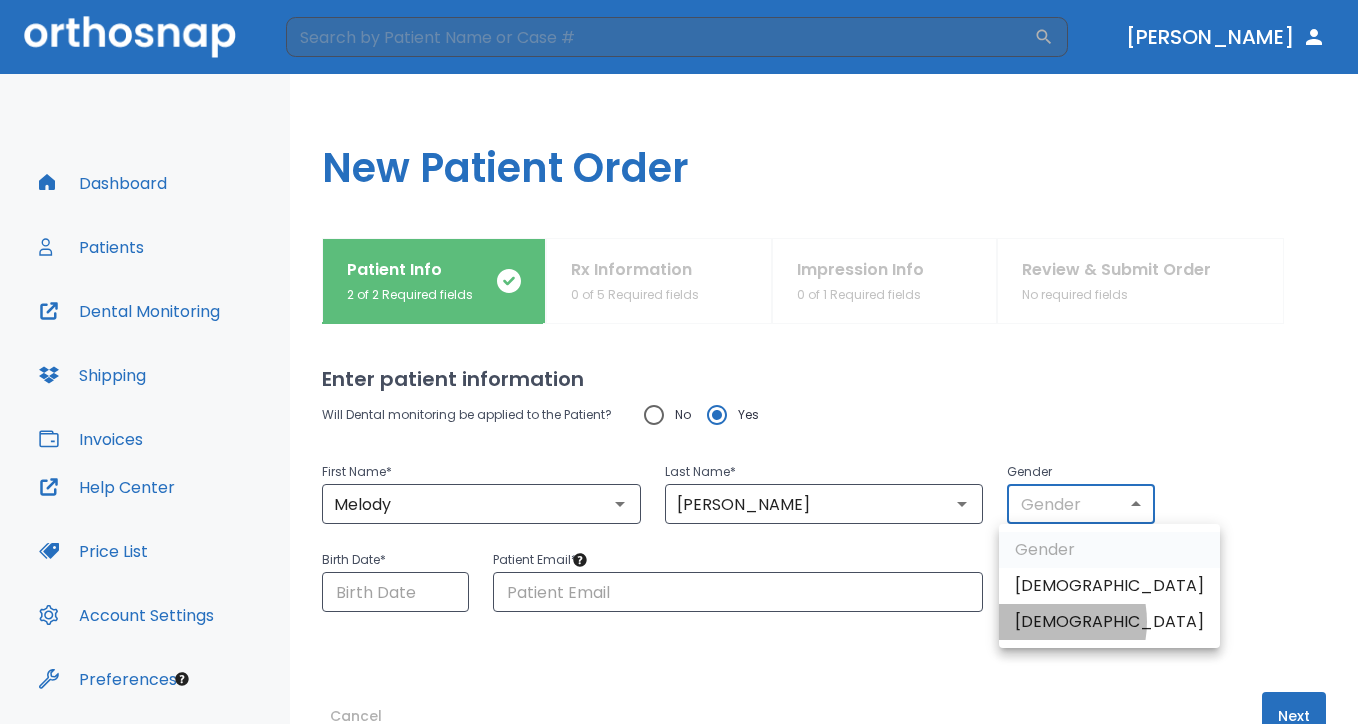 click on "[DEMOGRAPHIC_DATA]" at bounding box center (1109, 622) 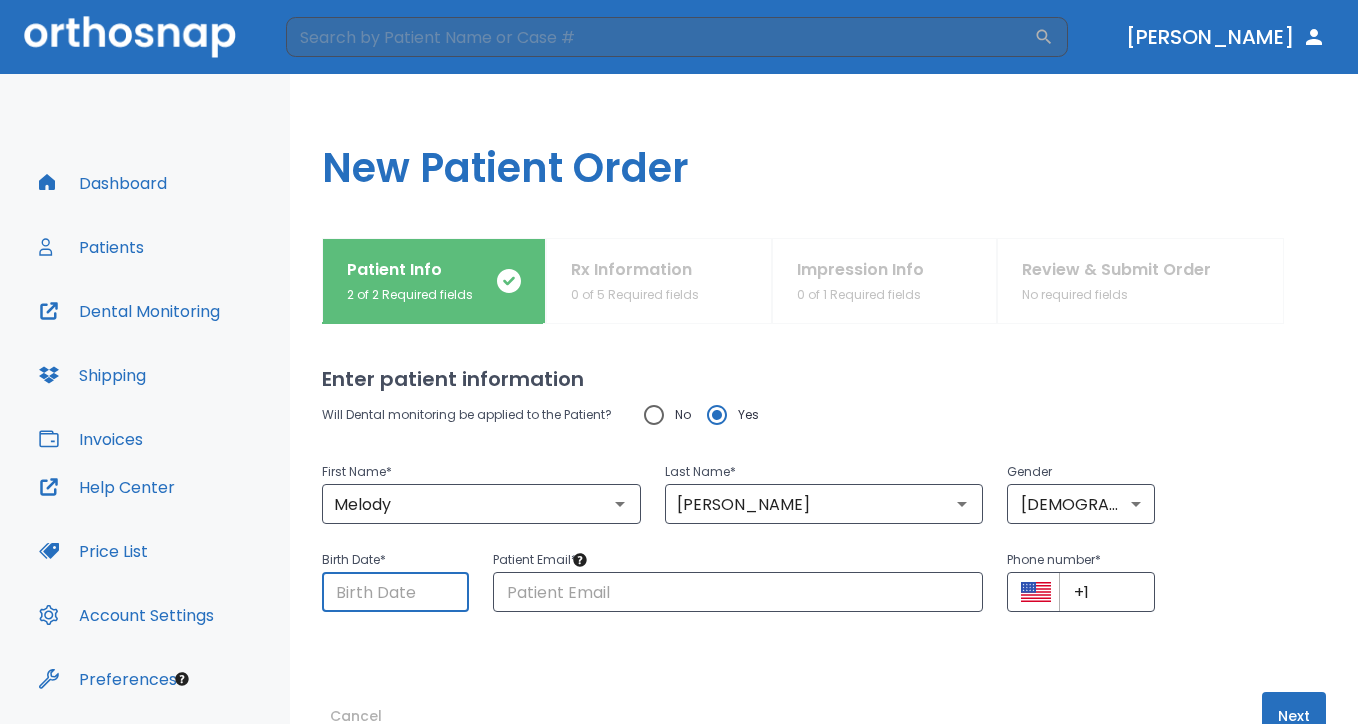 click at bounding box center (395, 592) 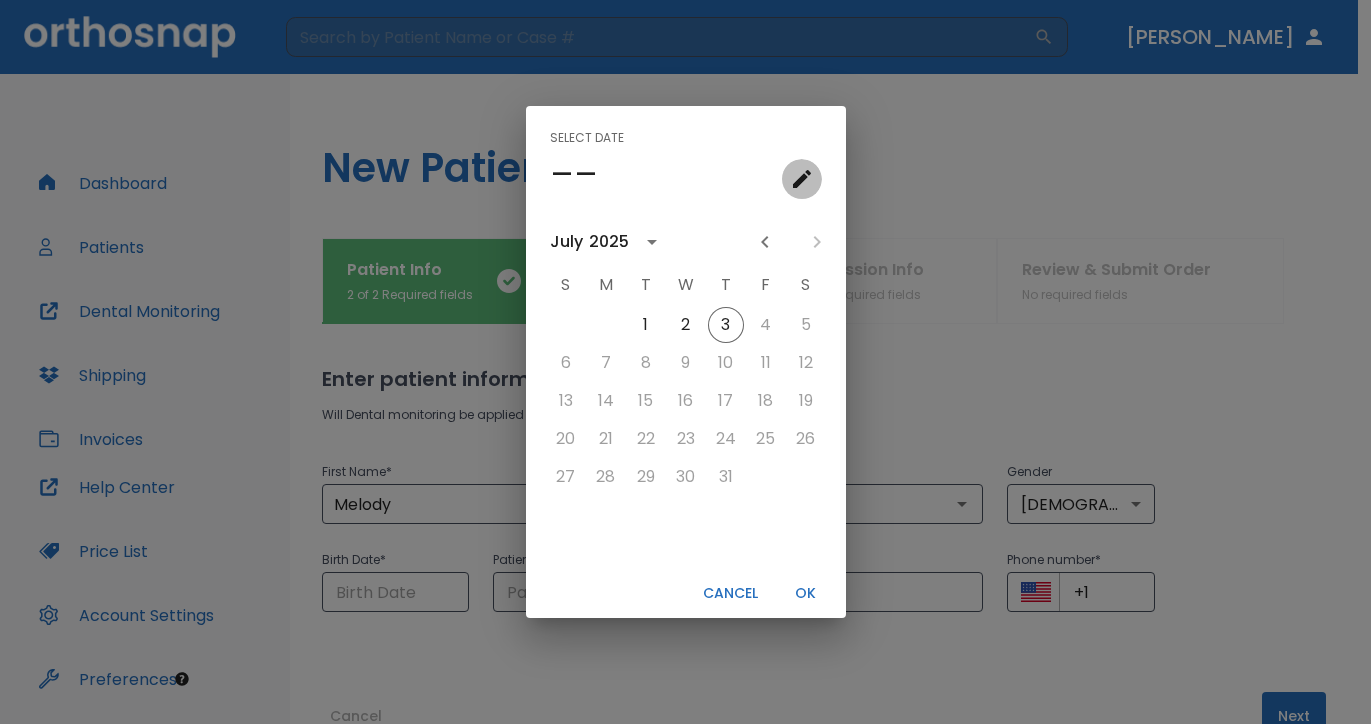 click 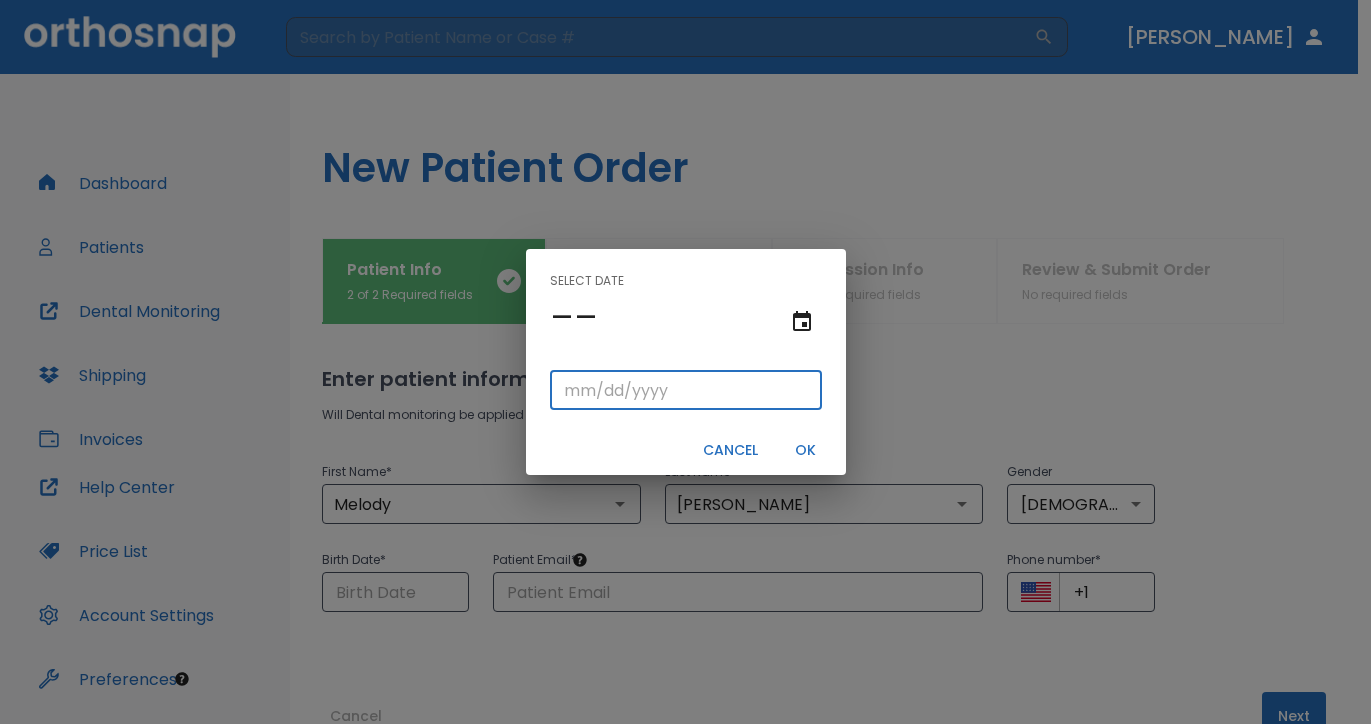 click at bounding box center [686, 390] 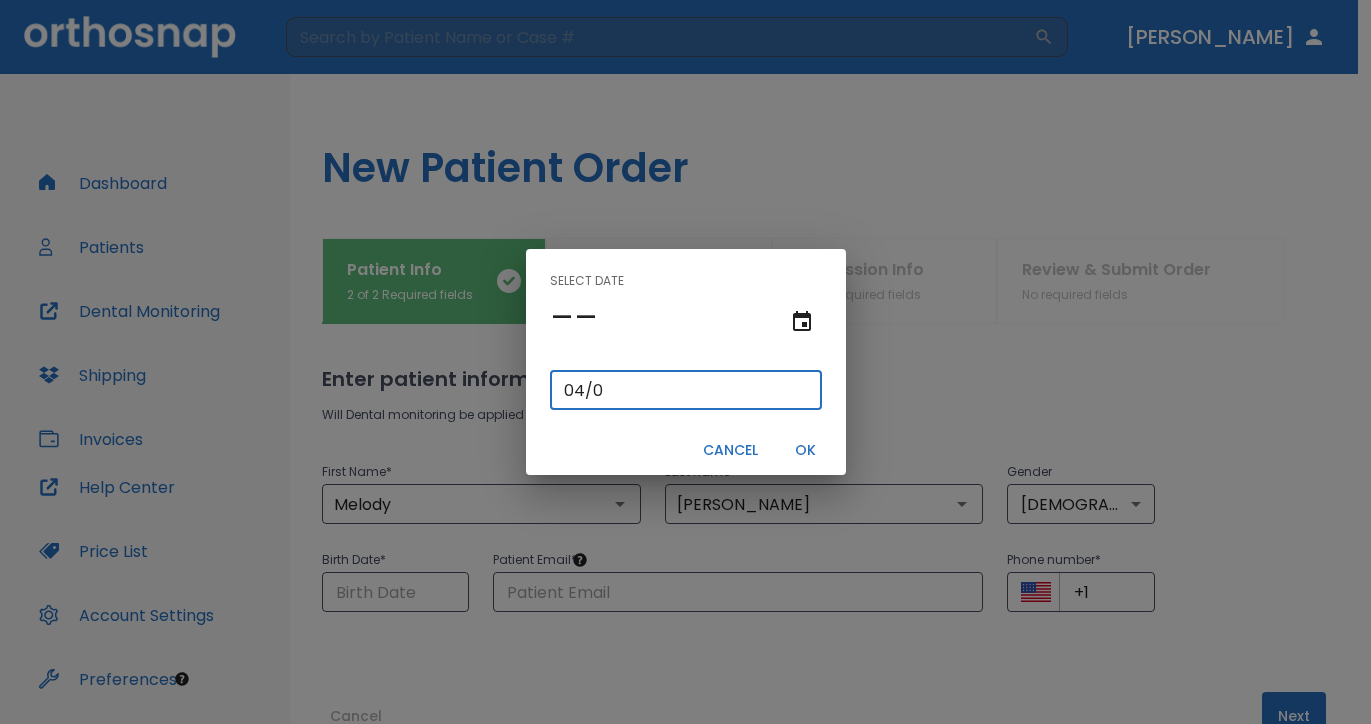 type on "04/07/" 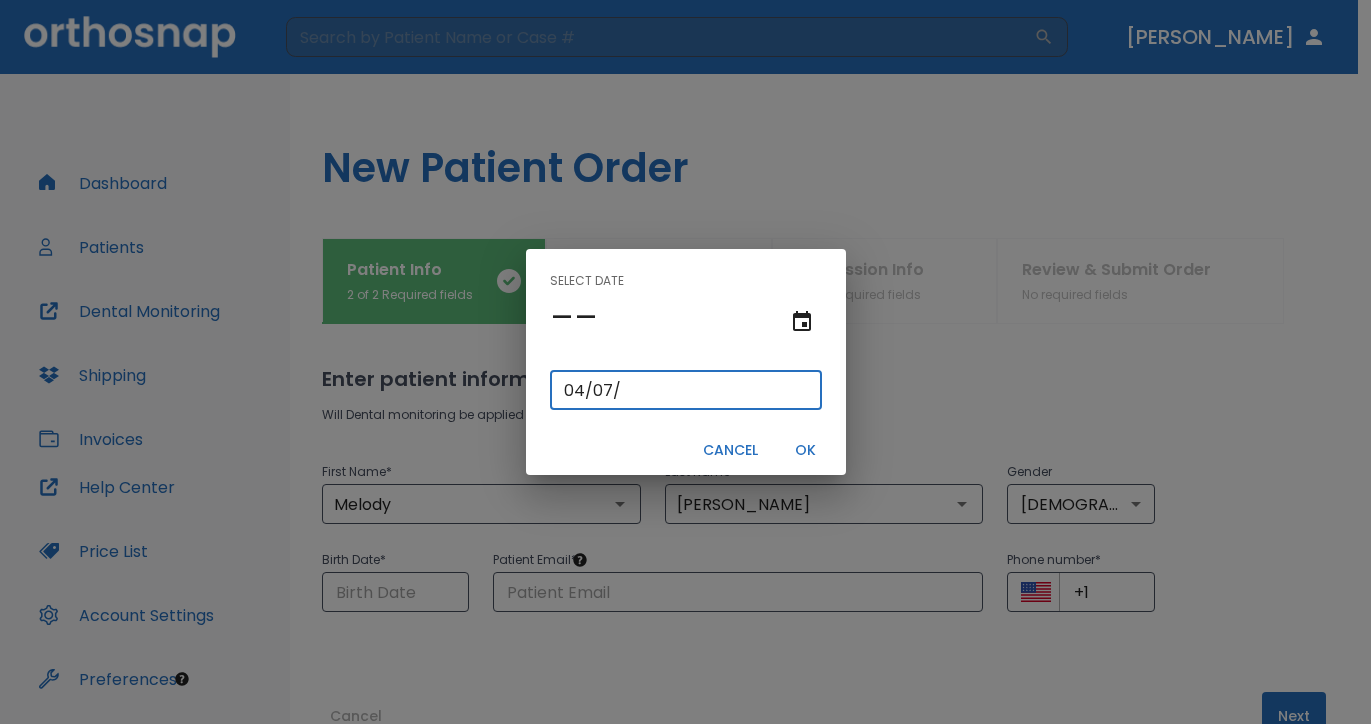 type on "04/07/0001" 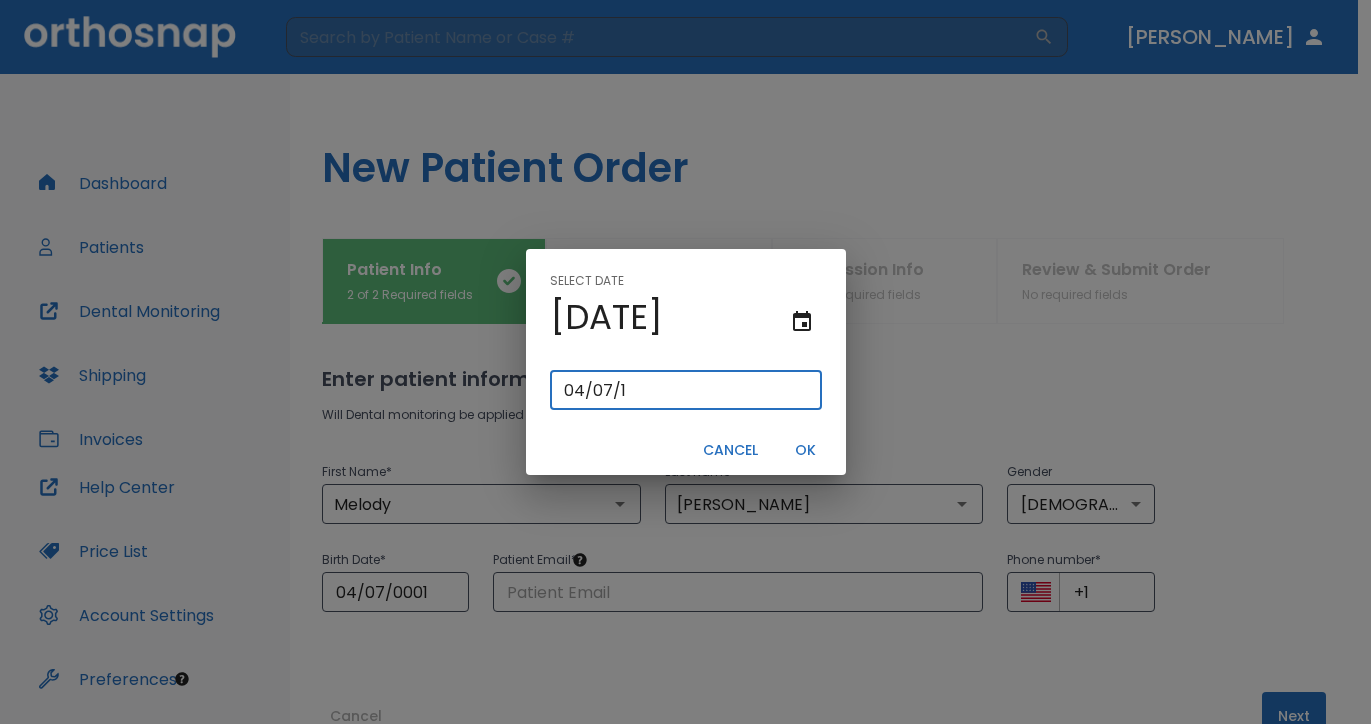 type on "04/07/0019" 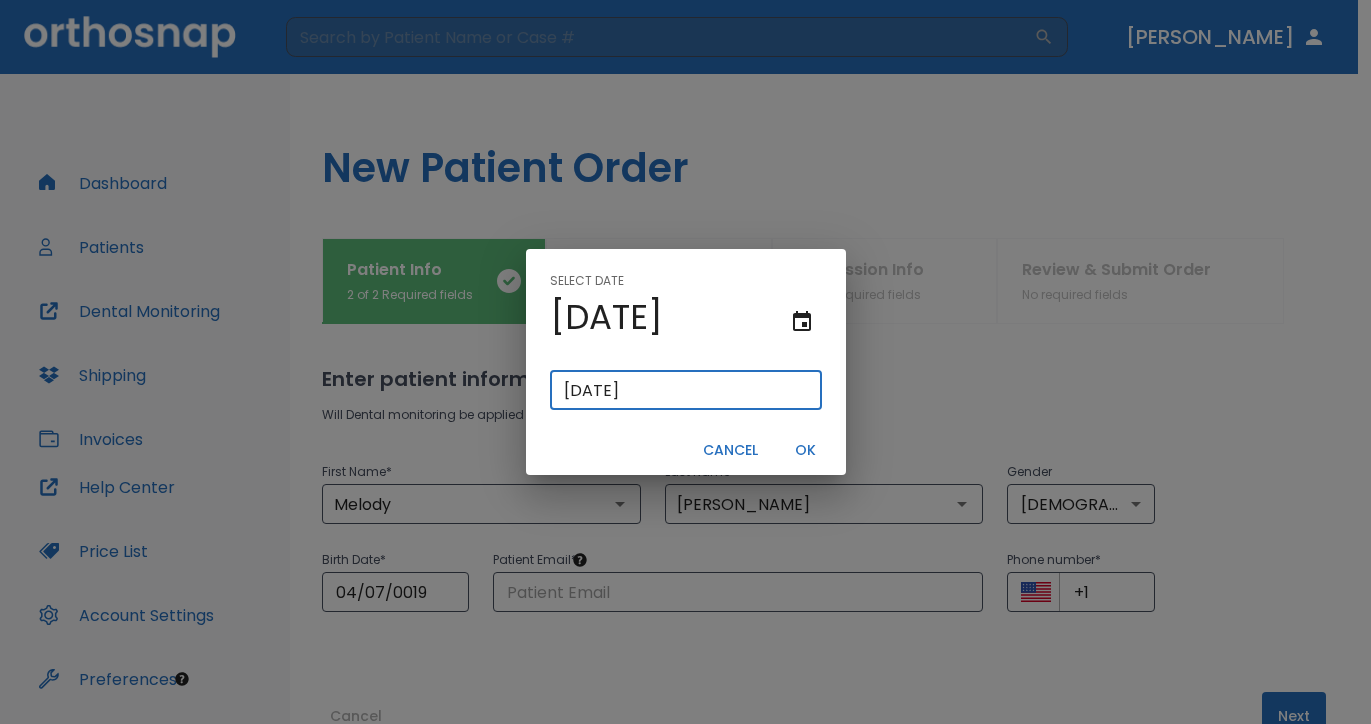 type on "04/07/0196" 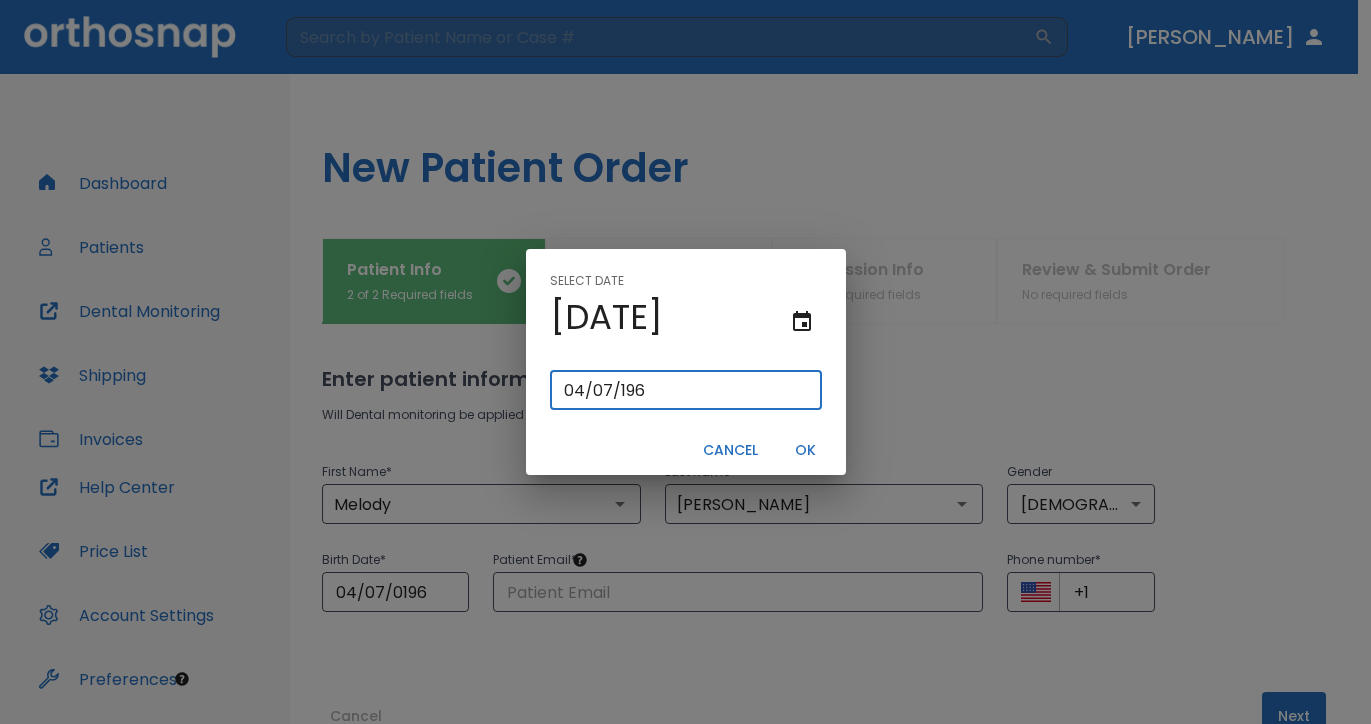 type on "[DATE]" 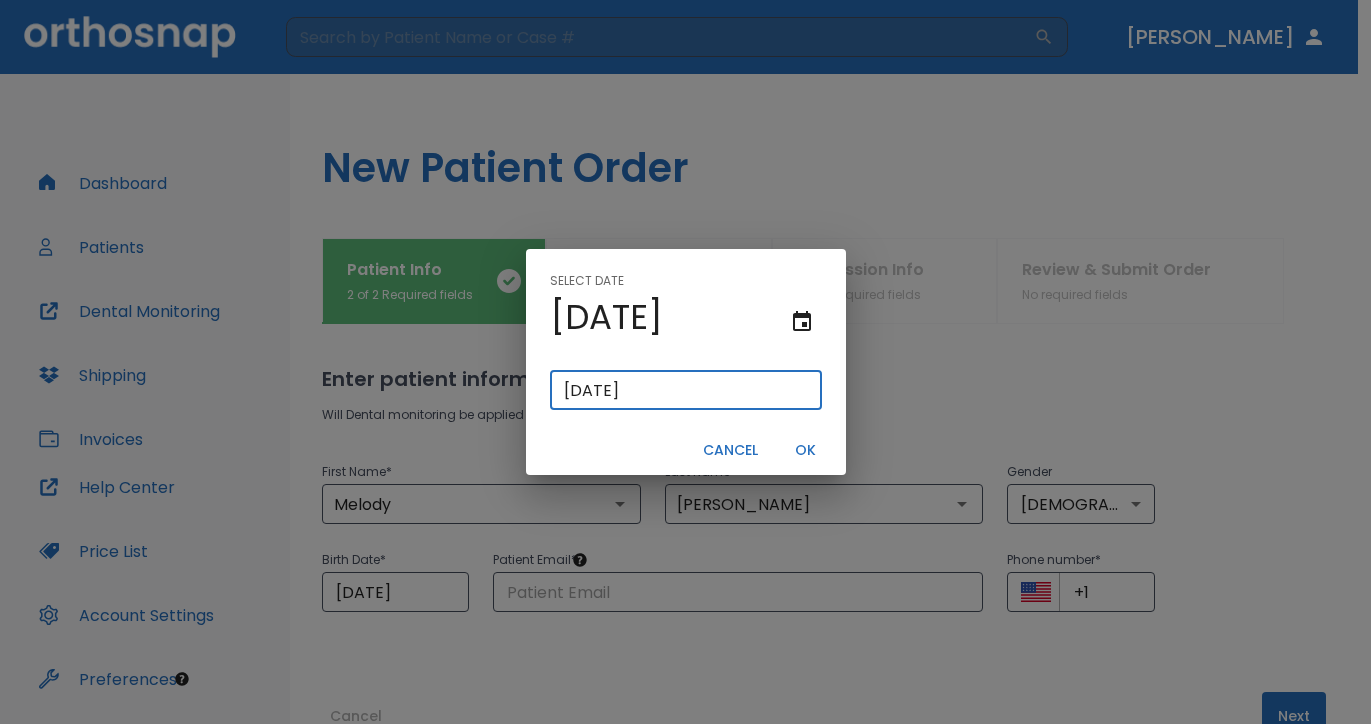 type on "[DATE]" 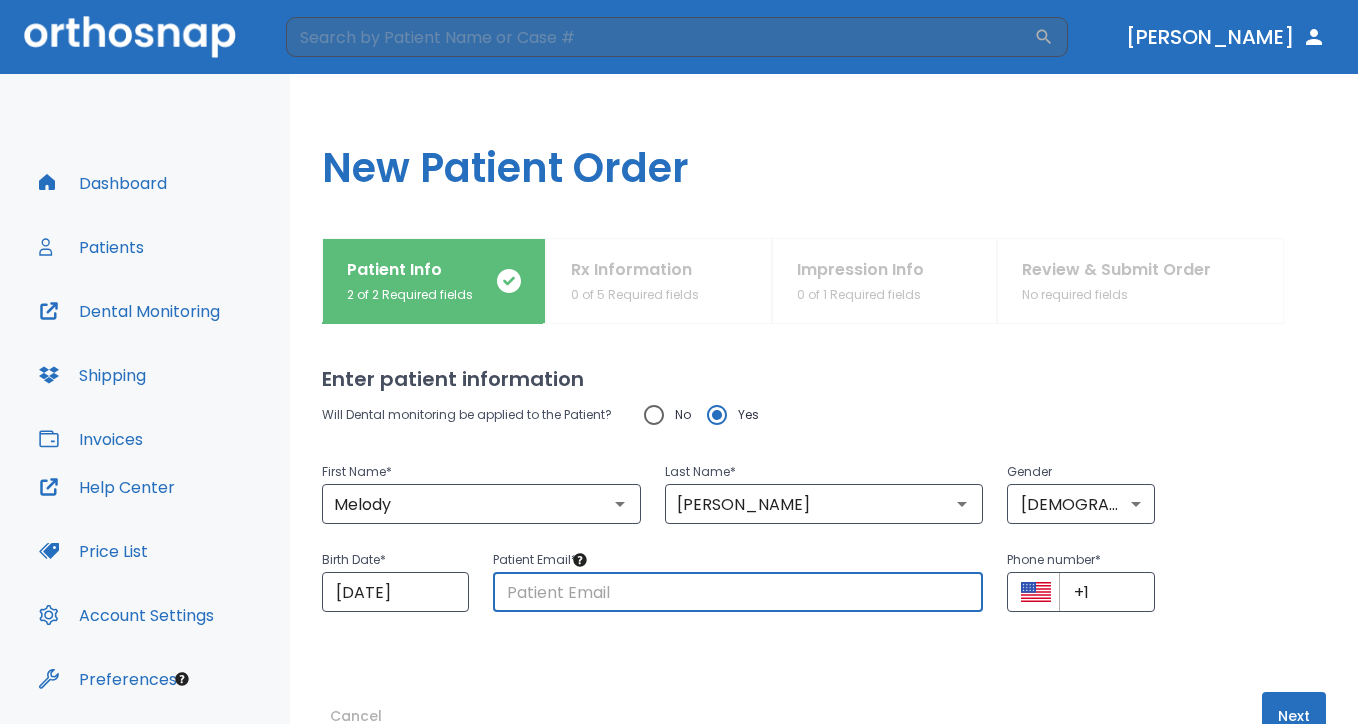 click at bounding box center [738, 592] 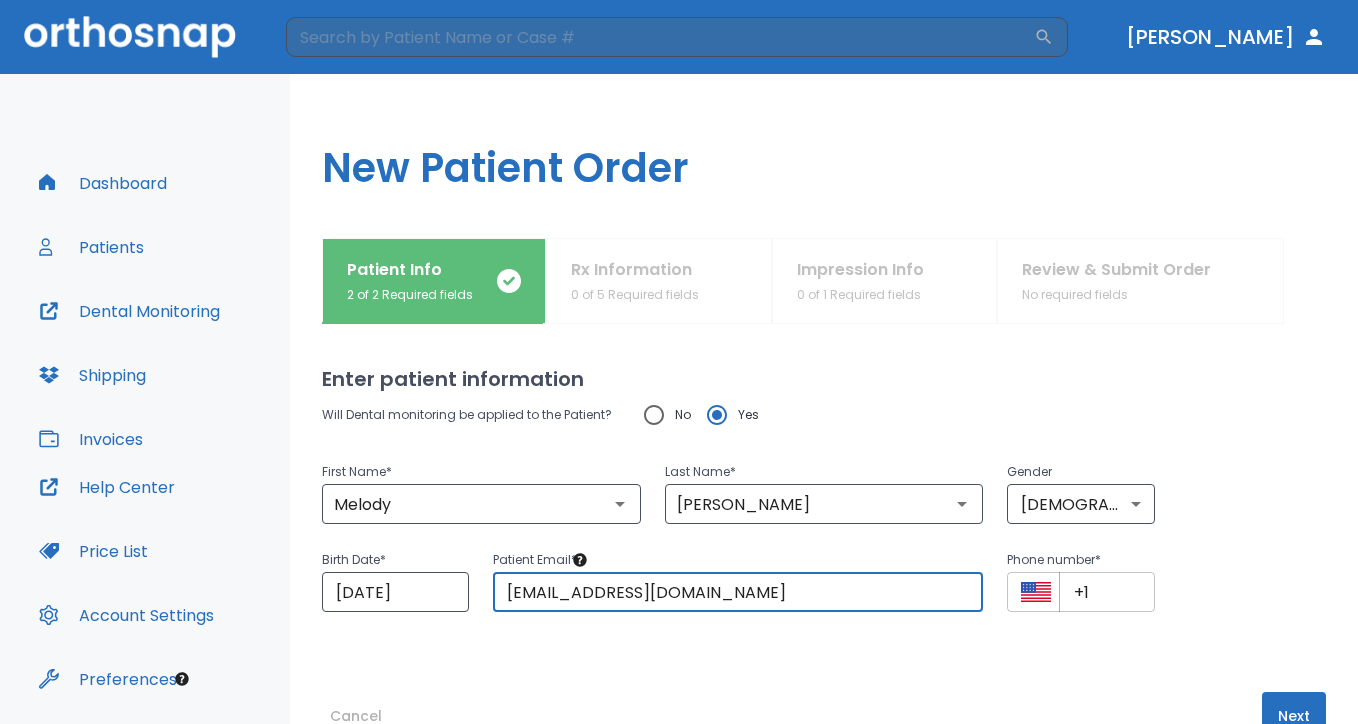 type on "[EMAIL_ADDRESS][DOMAIN_NAME]" 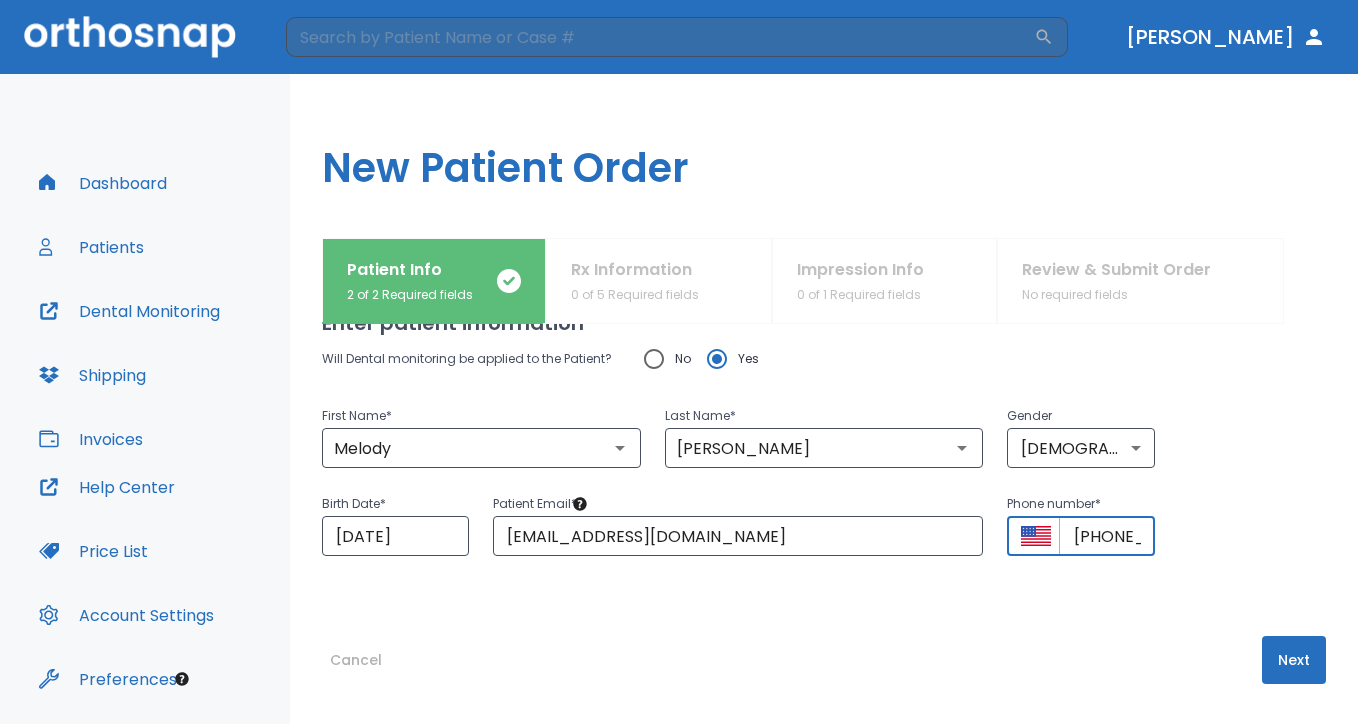 scroll, scrollTop: 56, scrollLeft: 0, axis: vertical 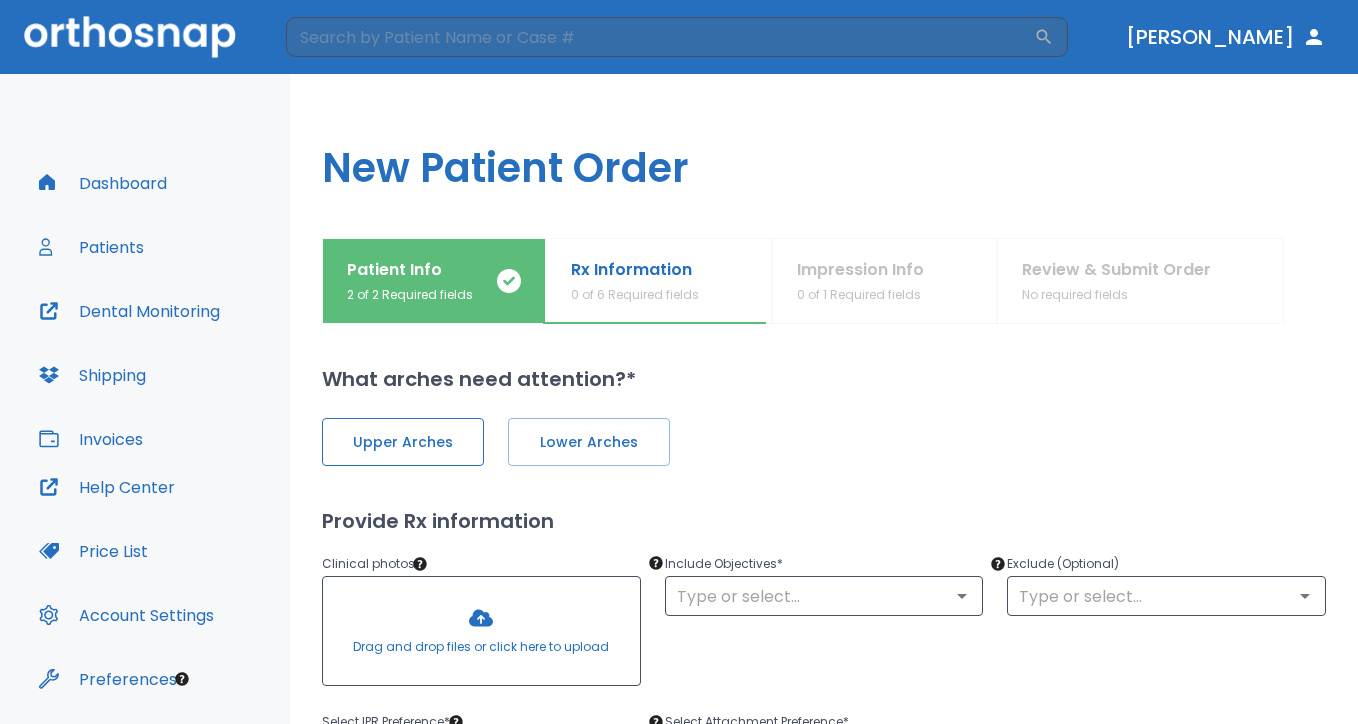 click on "Upper Arches" at bounding box center [403, 442] 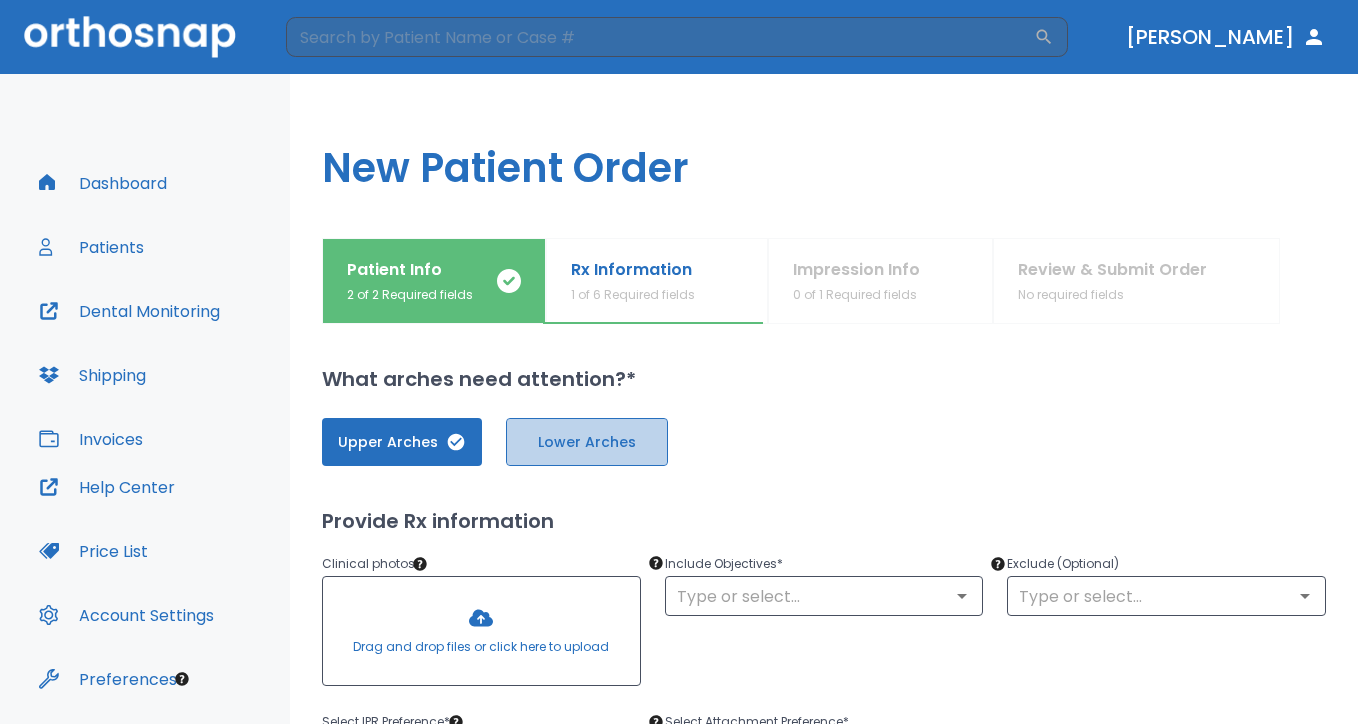 click on "Lower Arches" at bounding box center [587, 442] 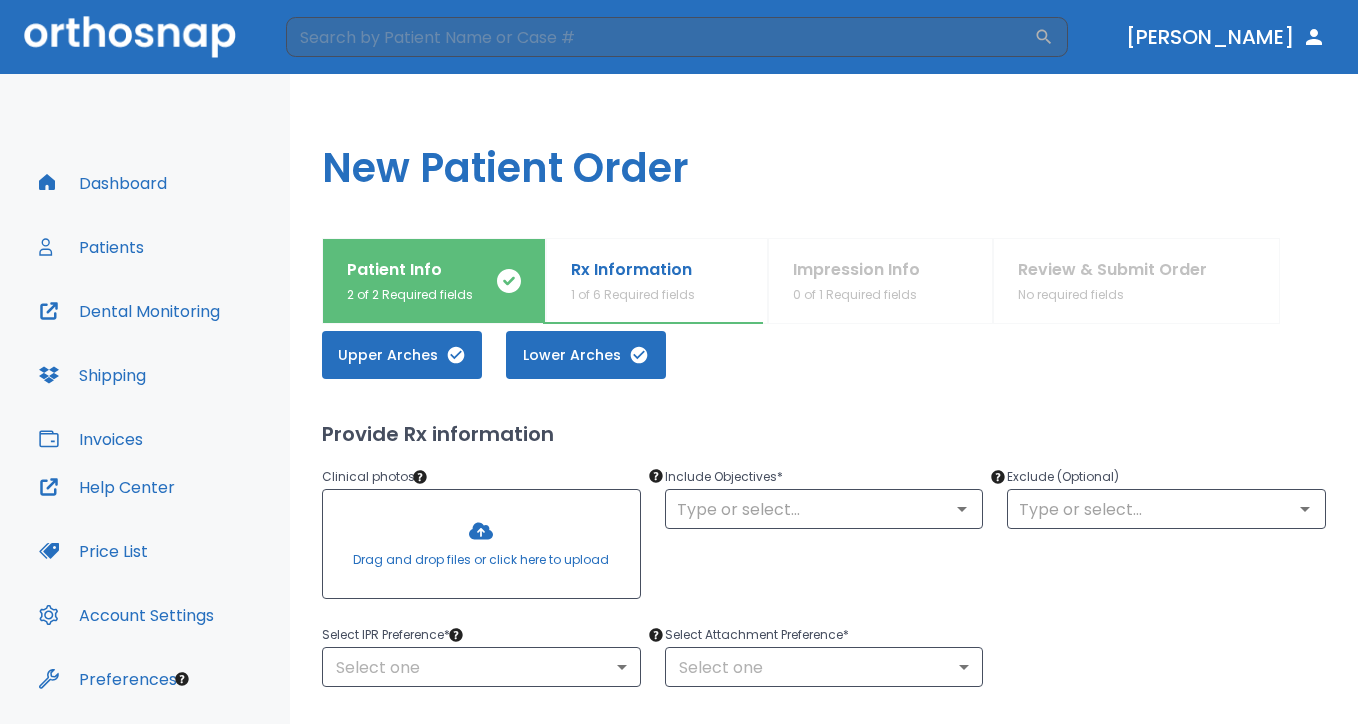 scroll, scrollTop: 100, scrollLeft: 0, axis: vertical 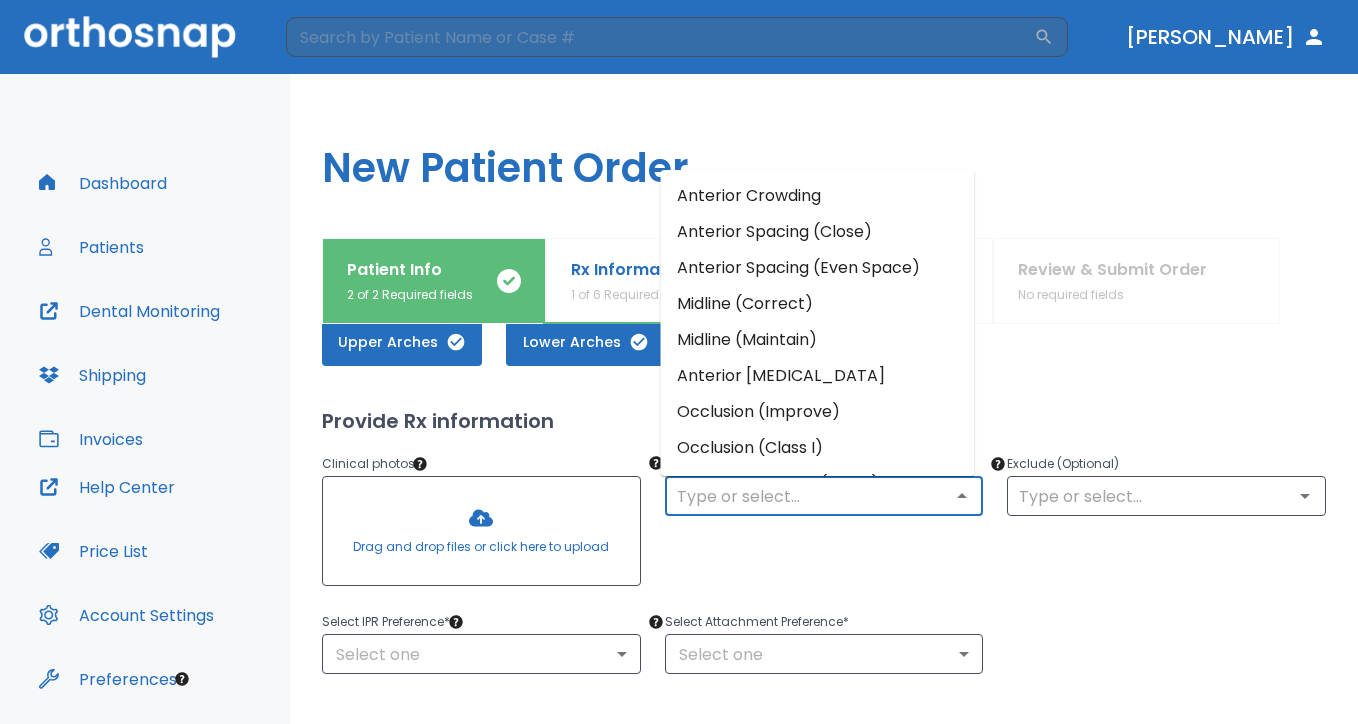click at bounding box center [824, 496] 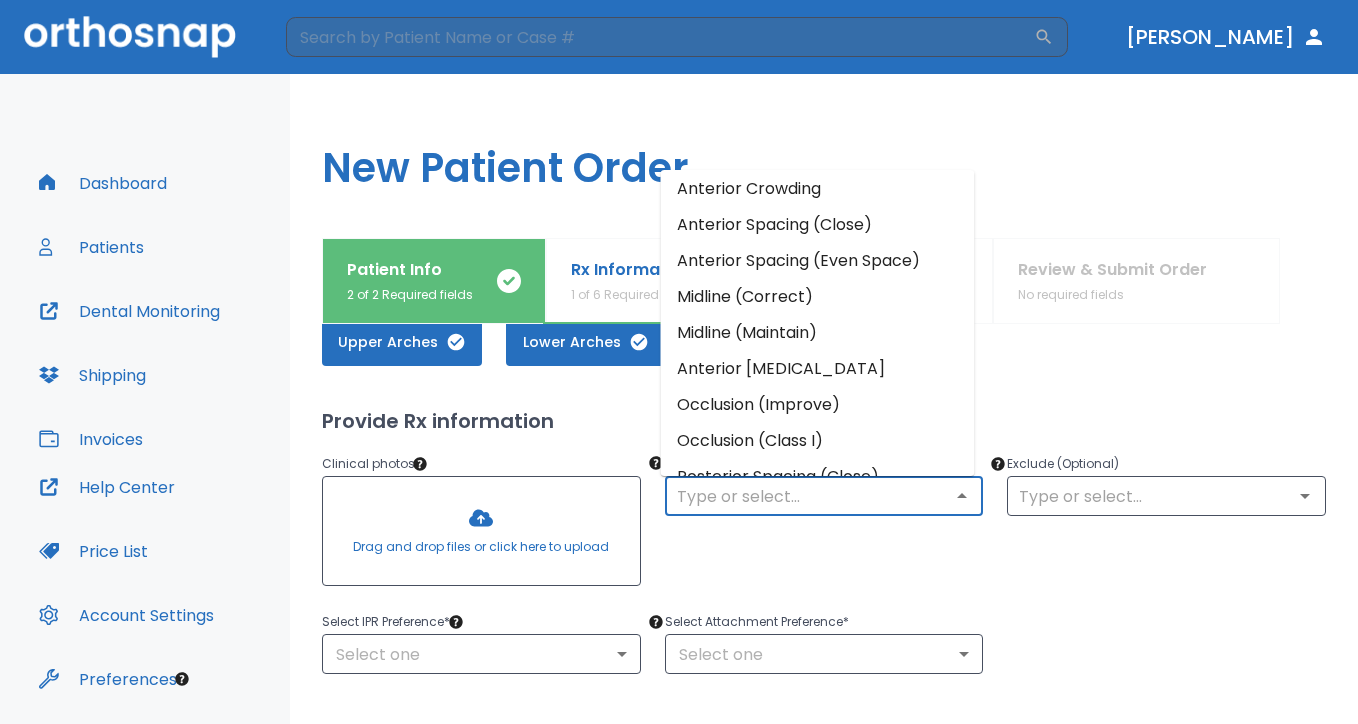 scroll, scrollTop: 0, scrollLeft: 0, axis: both 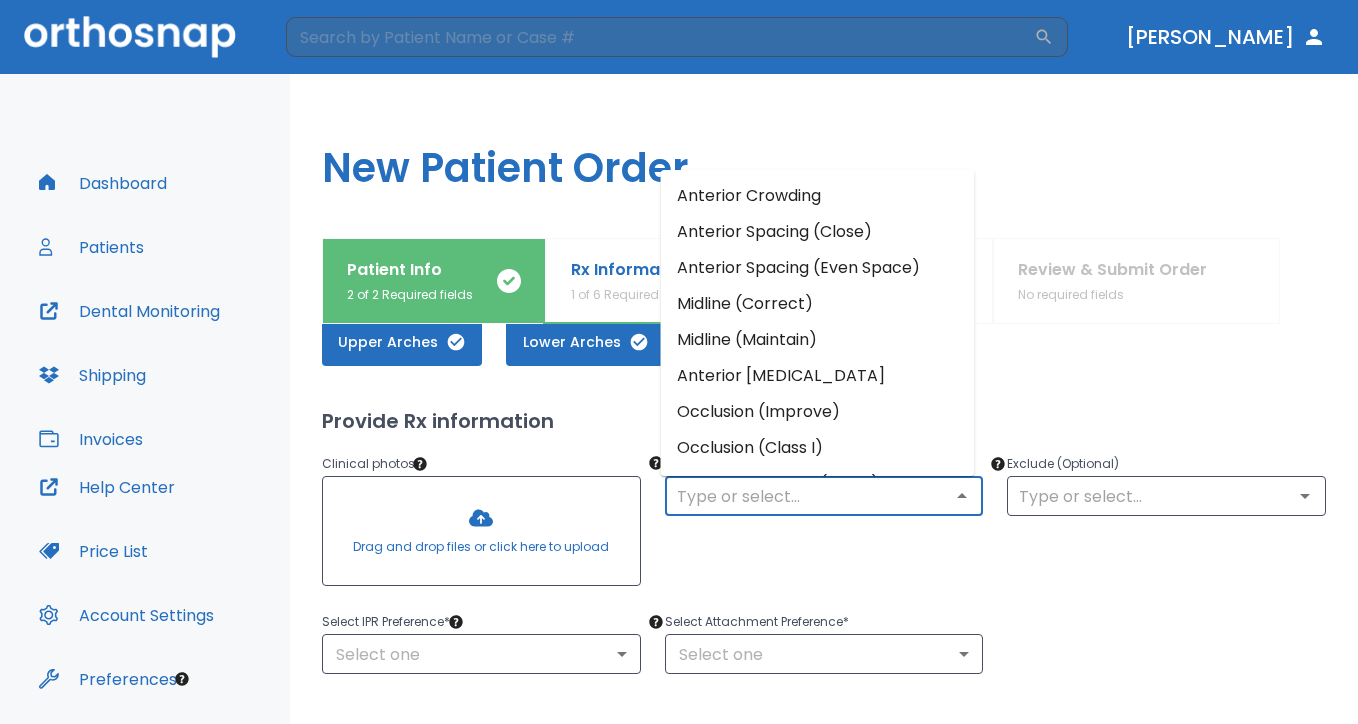 click on "Anterior Crowding" at bounding box center (818, 196) 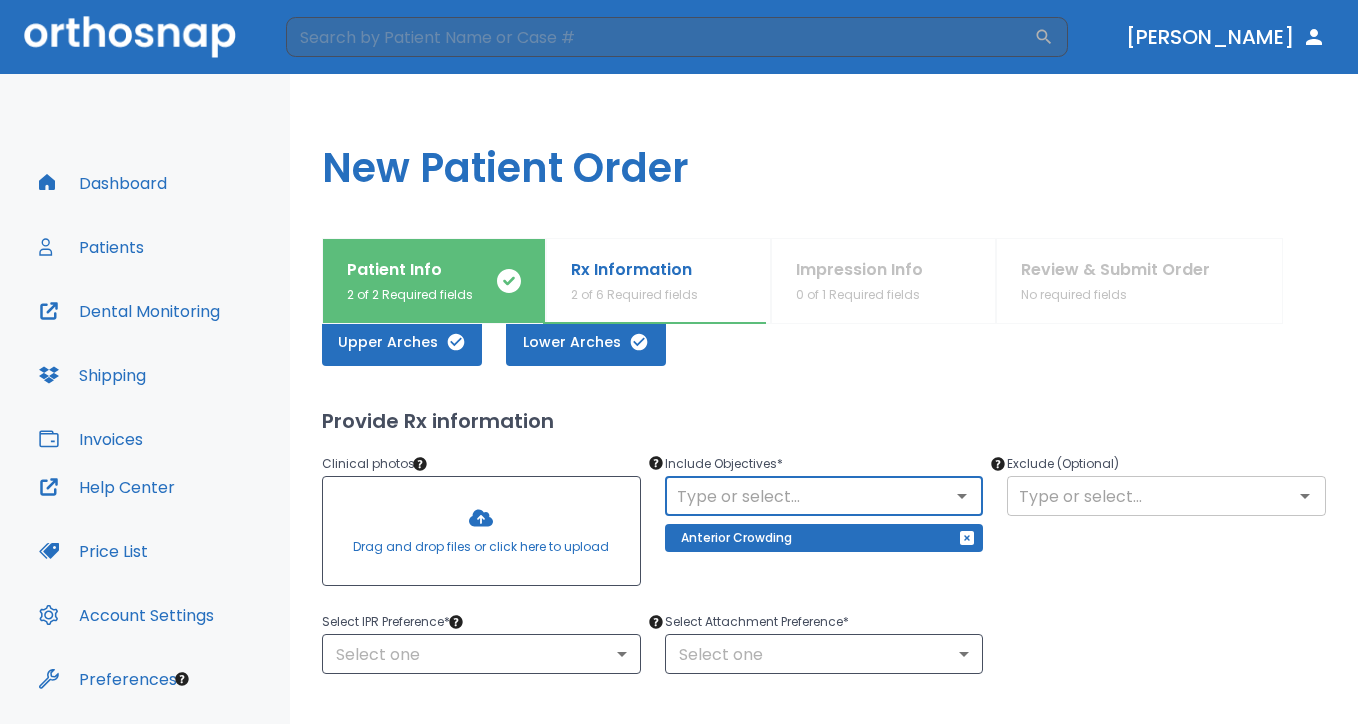 click at bounding box center (1166, 496) 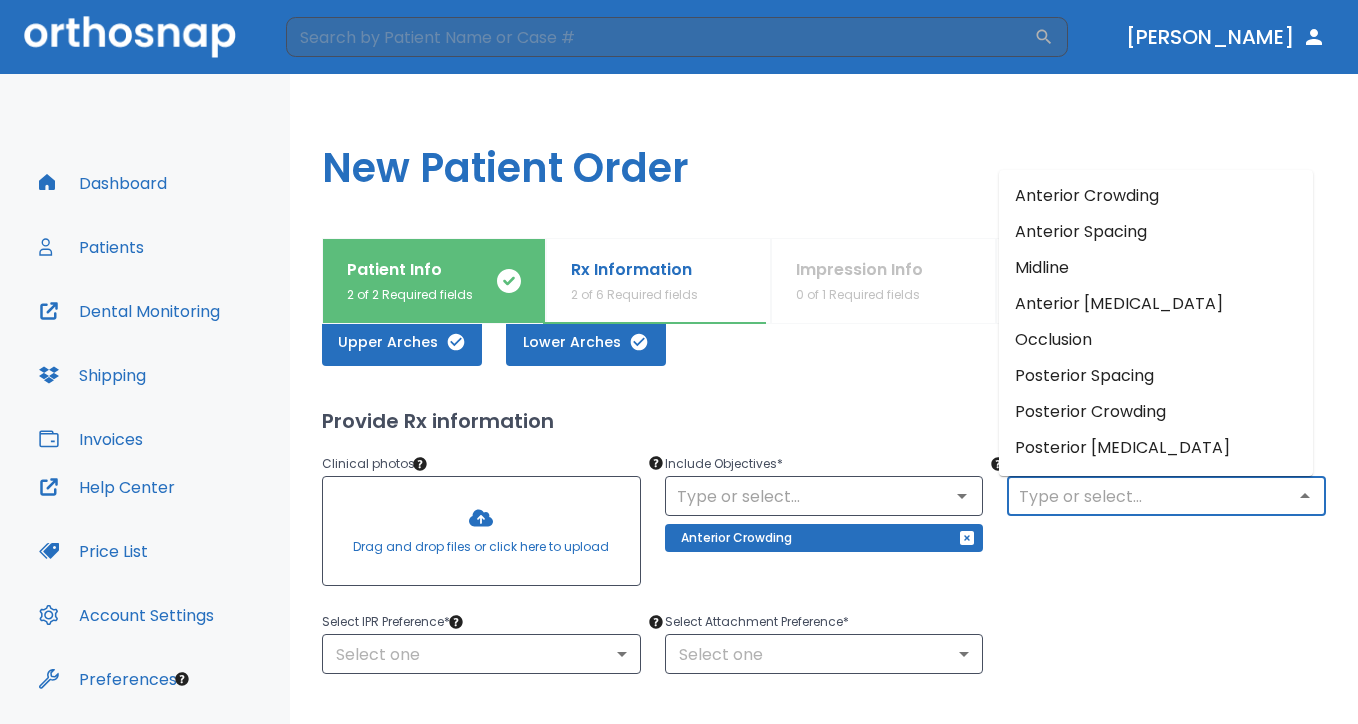 click on "Provide Rx information" at bounding box center (824, 421) 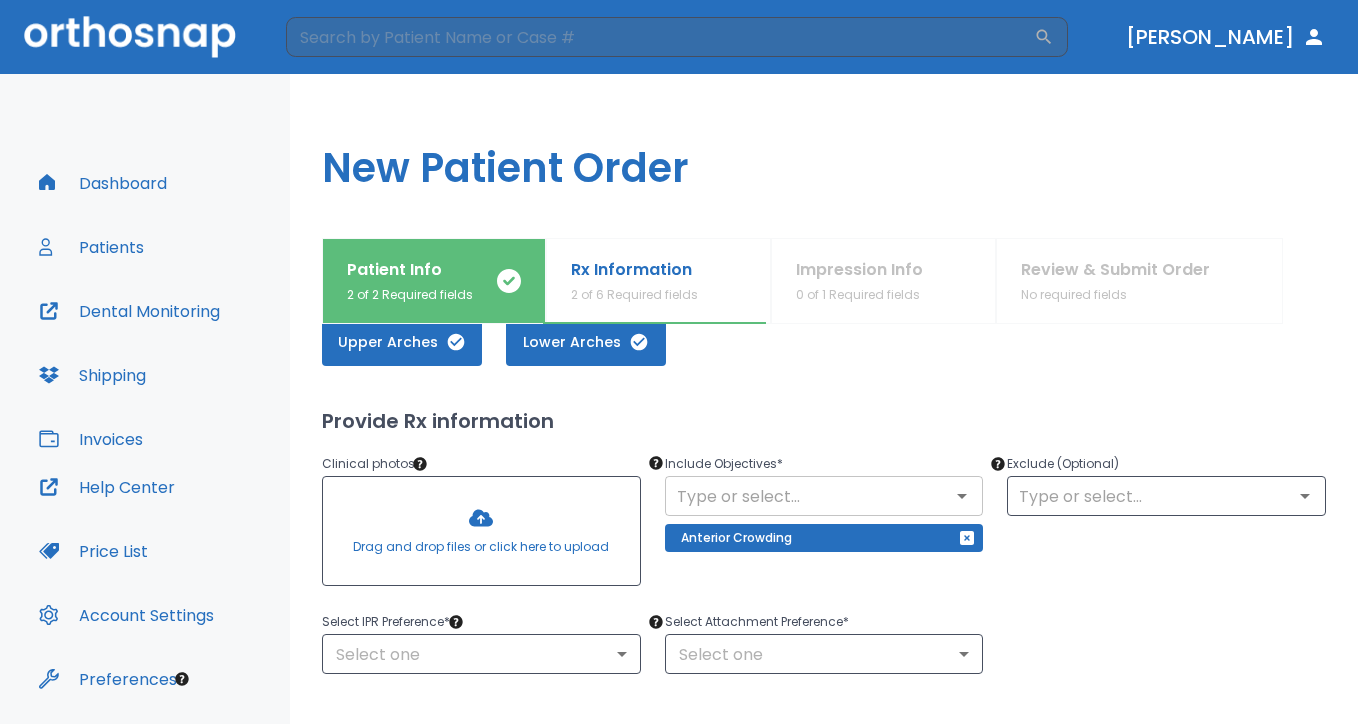 click at bounding box center [824, 496] 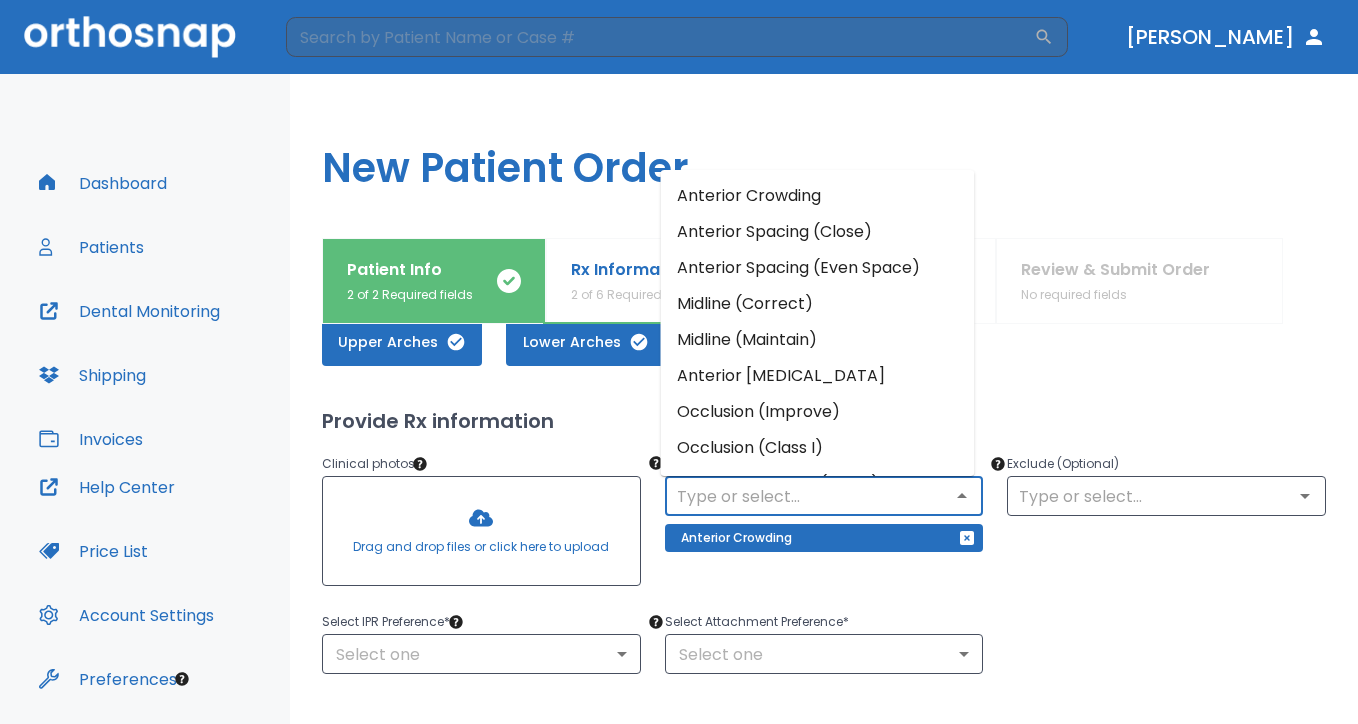 click on "Occlusion (Improve)" at bounding box center (818, 412) 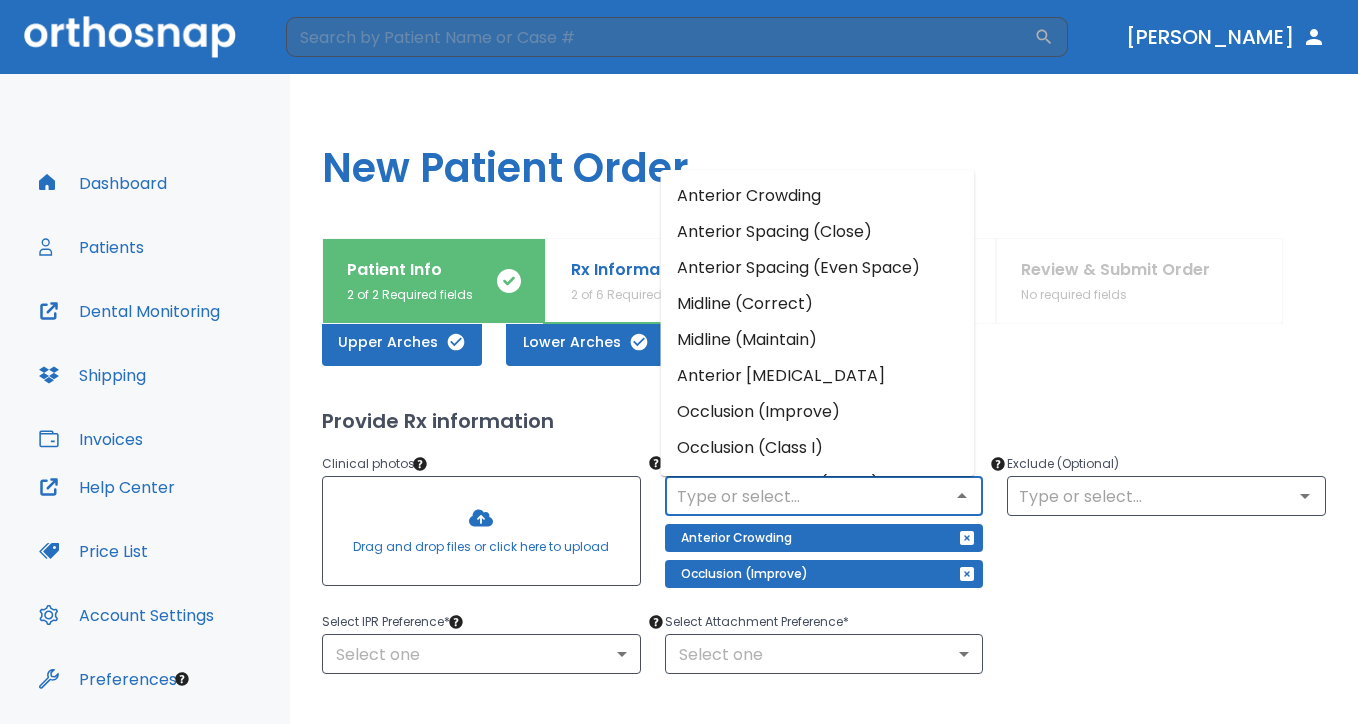 click at bounding box center (824, 496) 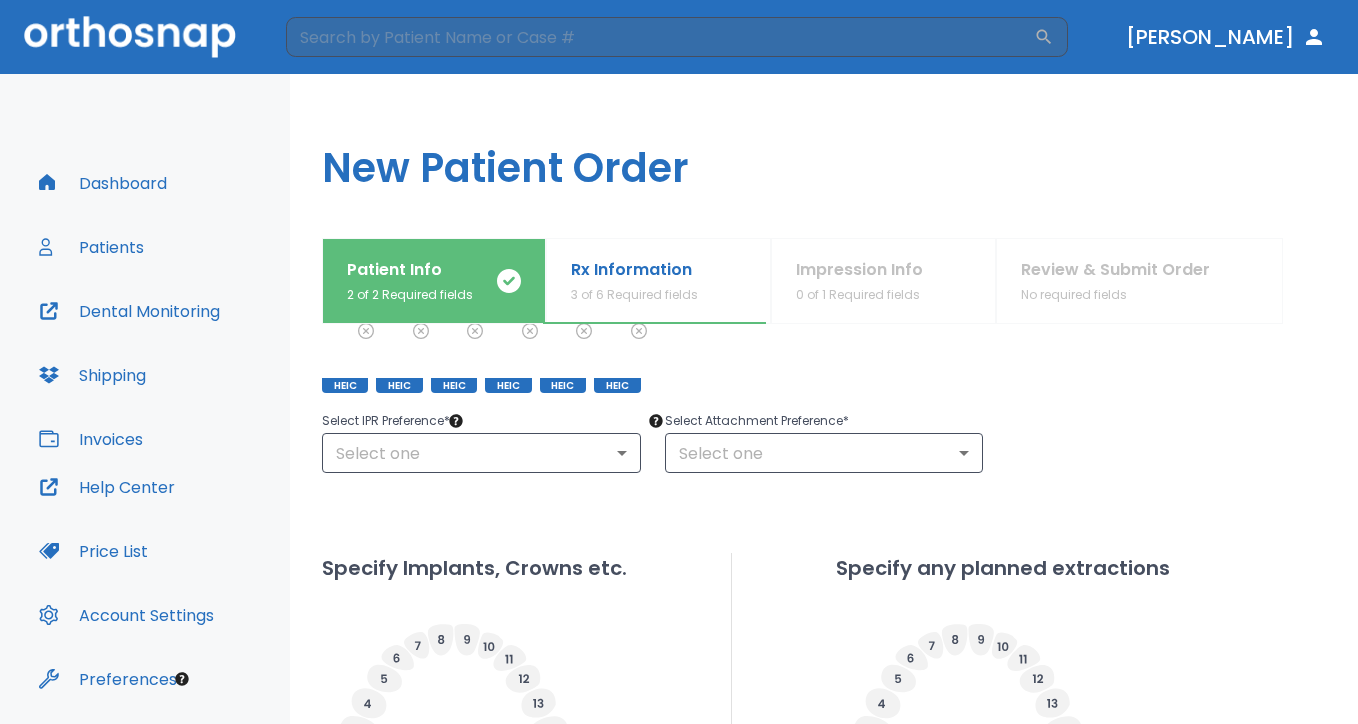 scroll, scrollTop: 366, scrollLeft: 0, axis: vertical 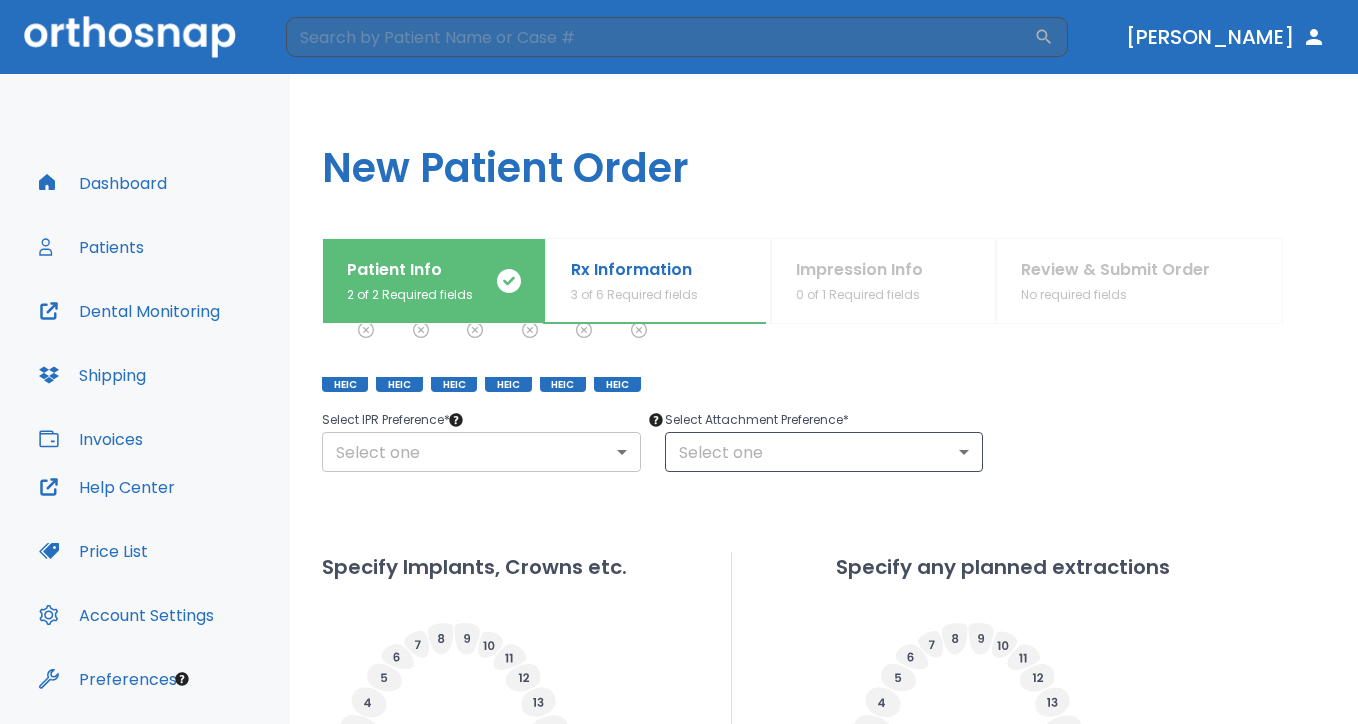 click on "​ [PERSON_NAME] Dashboard Patients Dental Monitoring Shipping Invoices Help Center Price List Account Settings Preferences Logout Uploading files and placing your order. One moment, please. New Patient Order Patient Info 2 of 2 Required fields Rx Information 3 of 6 Required fields Impression Info 0 of 1 Required fields Review & Submit Order No required fields What arches need attention?* Upper Arches Lower Arches Provide Rx information Clinical photos * Drag and drop files or click here to upload HEIC HEIC HEIC HEIC HEIC HEIC Include Objectives * ​ Anterior Crowding Occlusion (Improve) Exclude (Optional) ​ Select IPR Preference * Select one ​ Select Attachment Preference * Select one ​ Specify Implants, Crowns etc. Specify any planned extractions Save as draft Cancel Back Next" at bounding box center [679, 362] 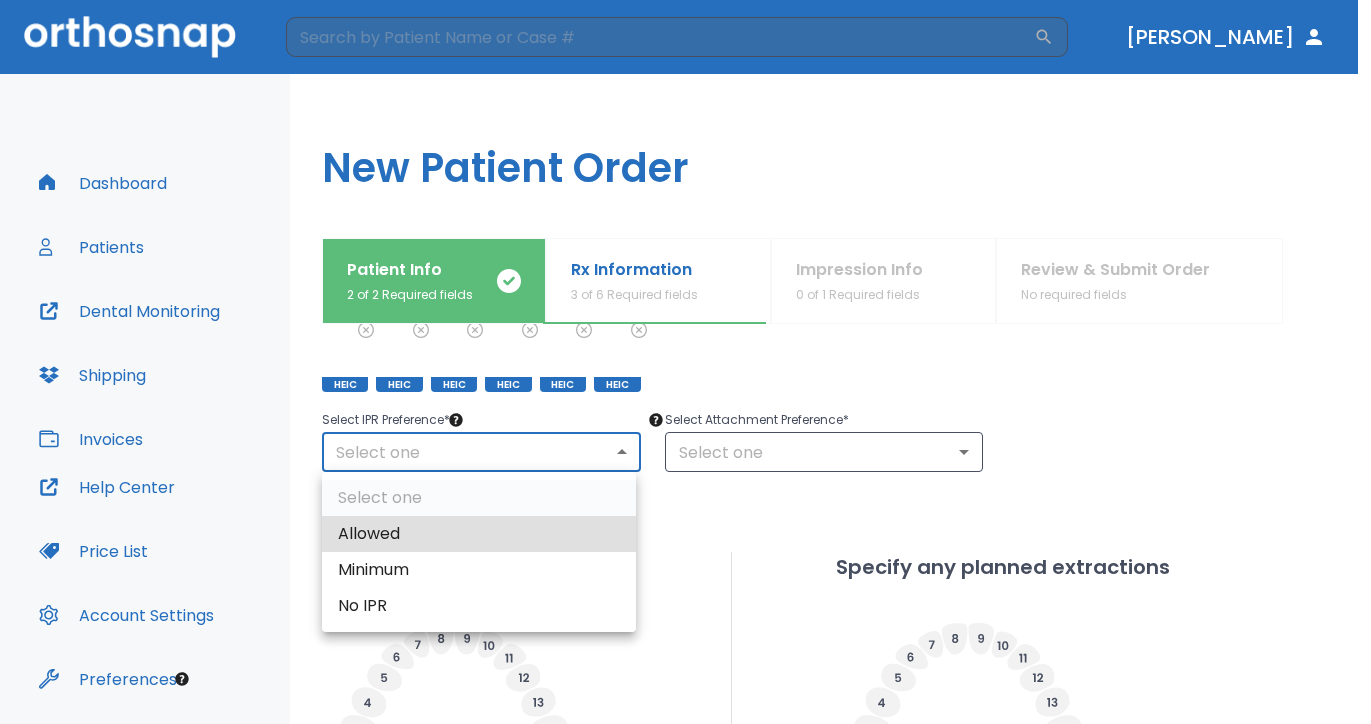 click on "Allowed" at bounding box center (479, 534) 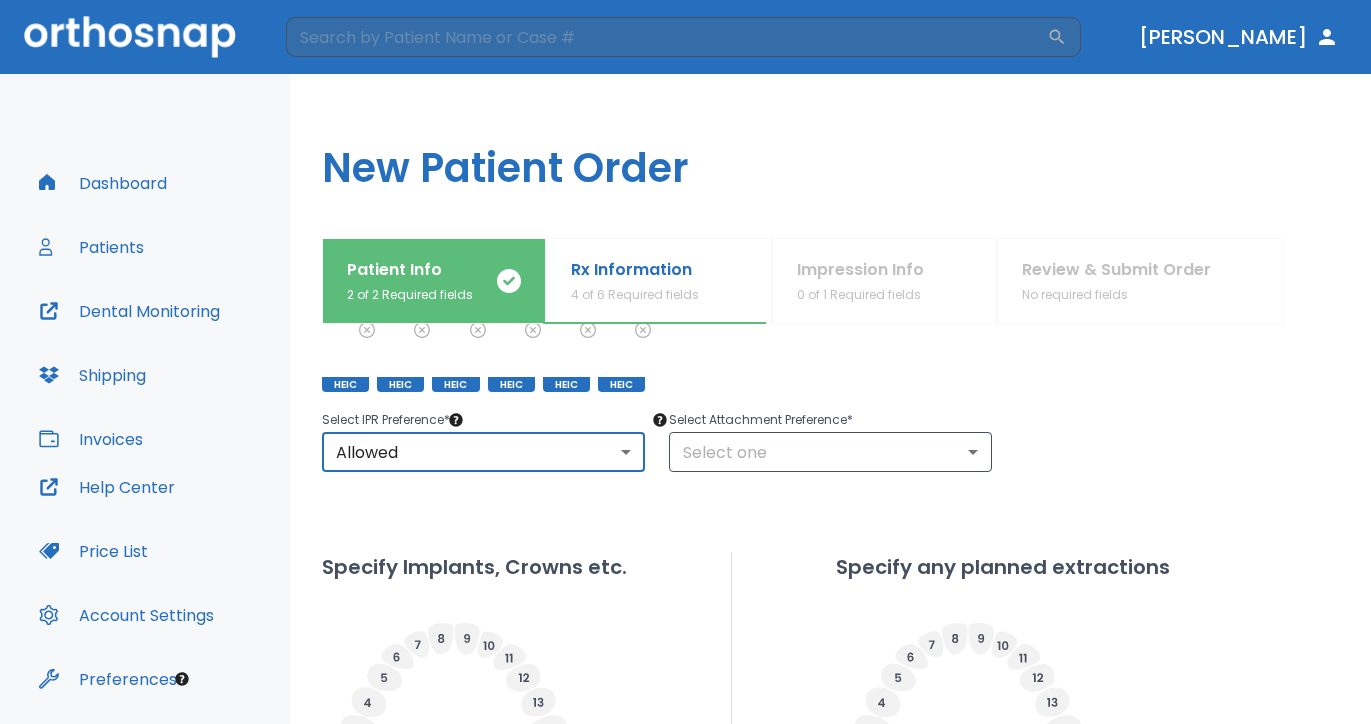 type on "1" 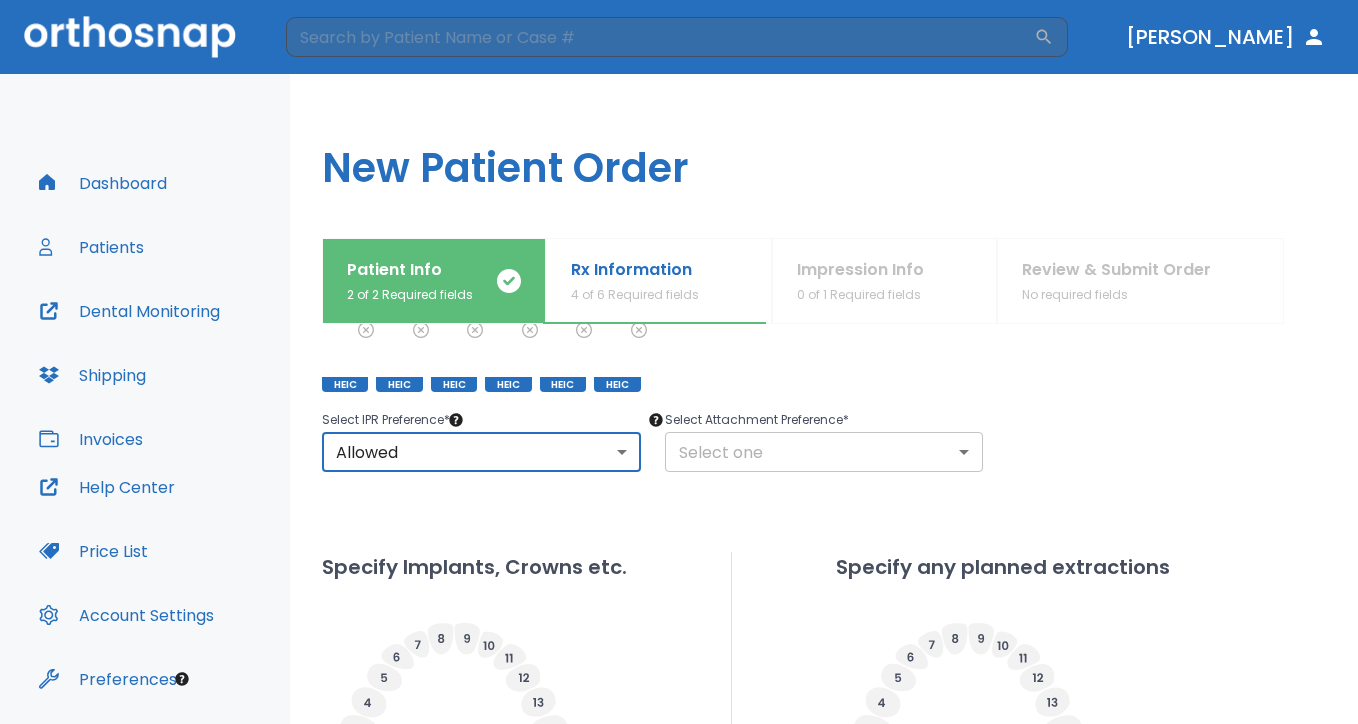 click on "​ [PERSON_NAME] Dashboard Patients Dental Monitoring Shipping Invoices Help Center Price List Account Settings Preferences Logout Uploading files and placing your order. One moment, please. New Patient Order Patient Info 2 of 2 Required fields Rx Information 4 of 6 Required fields Impression Info 0 of 1 Required fields Review & Submit Order No required fields What arches need attention?* Upper Arches Lower Arches Provide Rx information Clinical photos * Drag and drop files or click here to upload HEIC HEIC HEIC HEIC HEIC HEIC Include Objectives * ​ Anterior Crowding Occlusion (Improve) Exclude (Optional) ​ Select IPR Preference * Allowed 1 ​ Select Attachment Preference * Select one ​ Specify Implants, Crowns etc. Specify any planned extractions Save as draft Cancel Back Next" at bounding box center [679, 362] 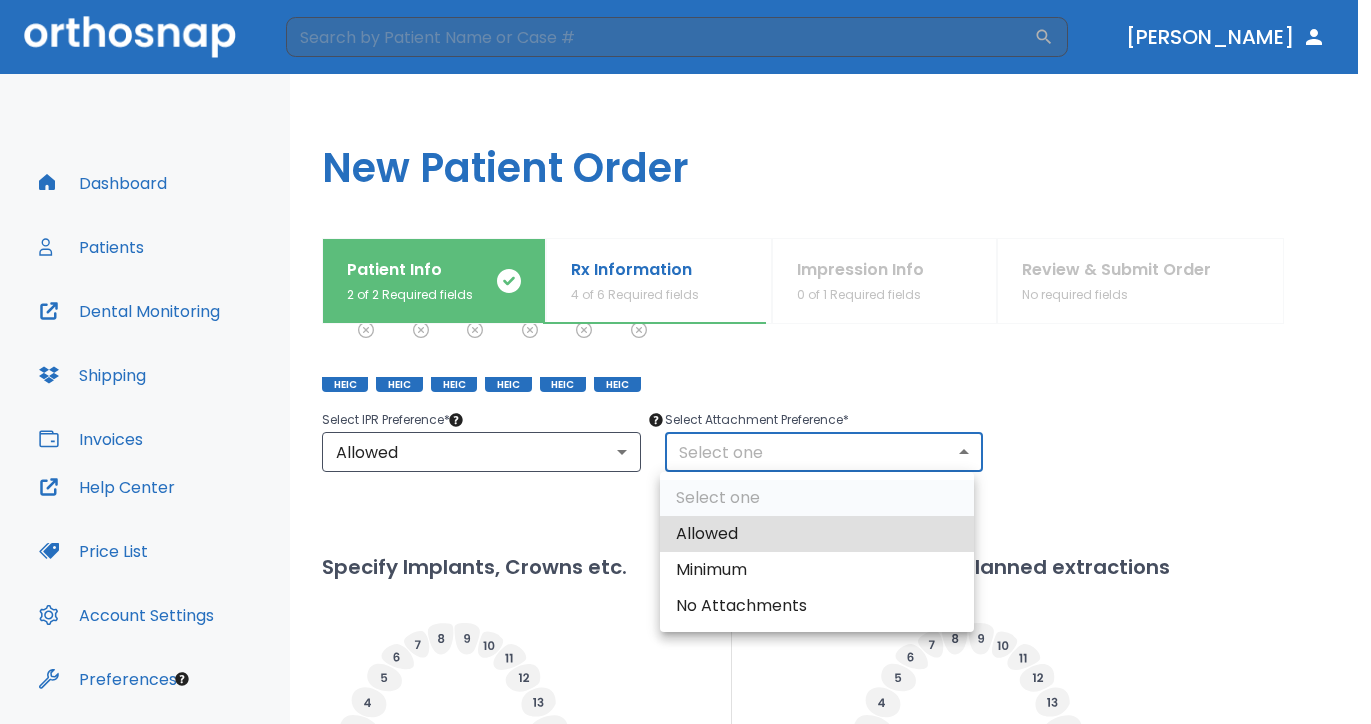 click on "Allowed" at bounding box center (817, 534) 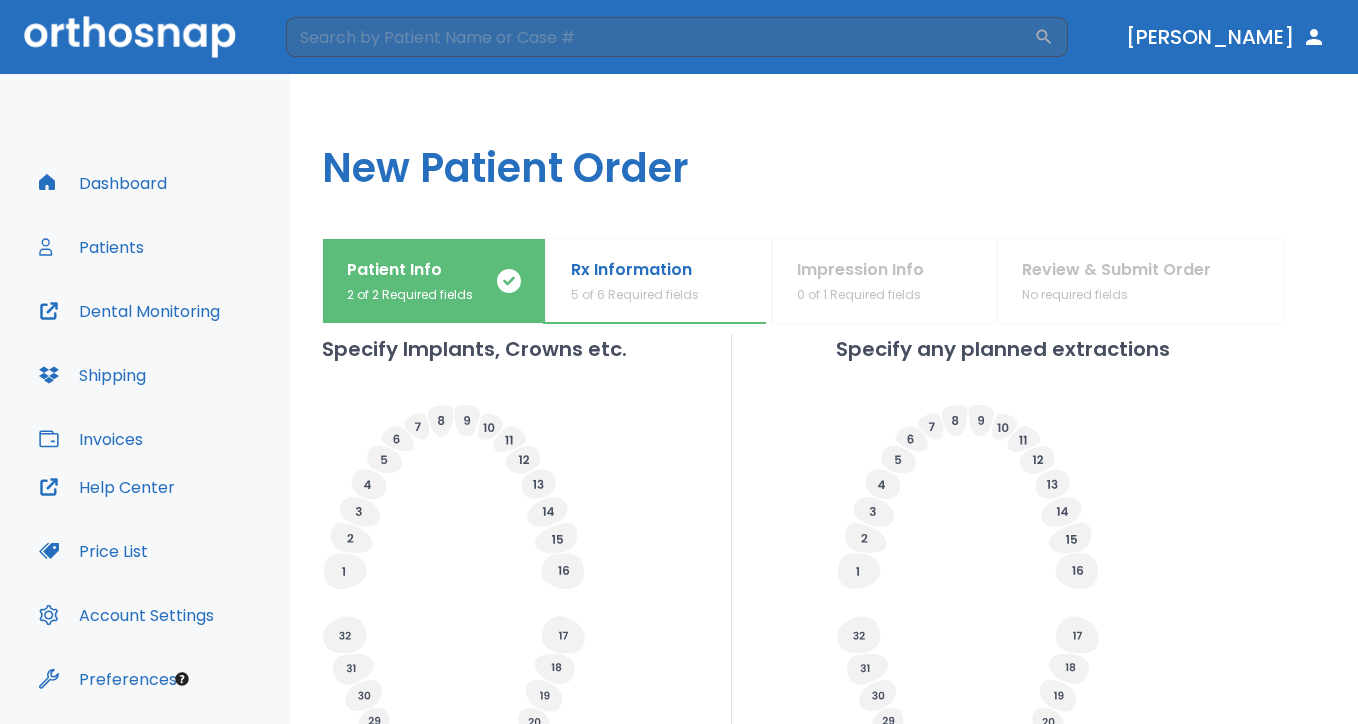 scroll, scrollTop: 658, scrollLeft: 0, axis: vertical 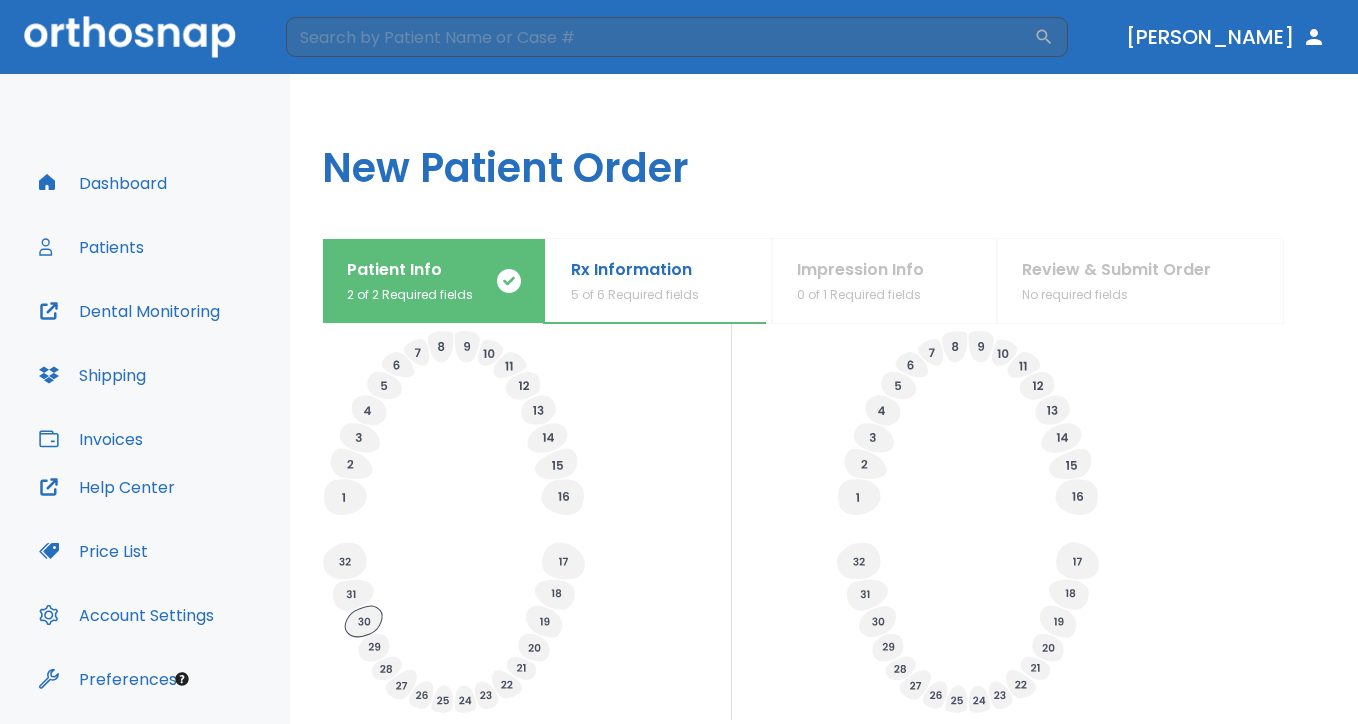 click 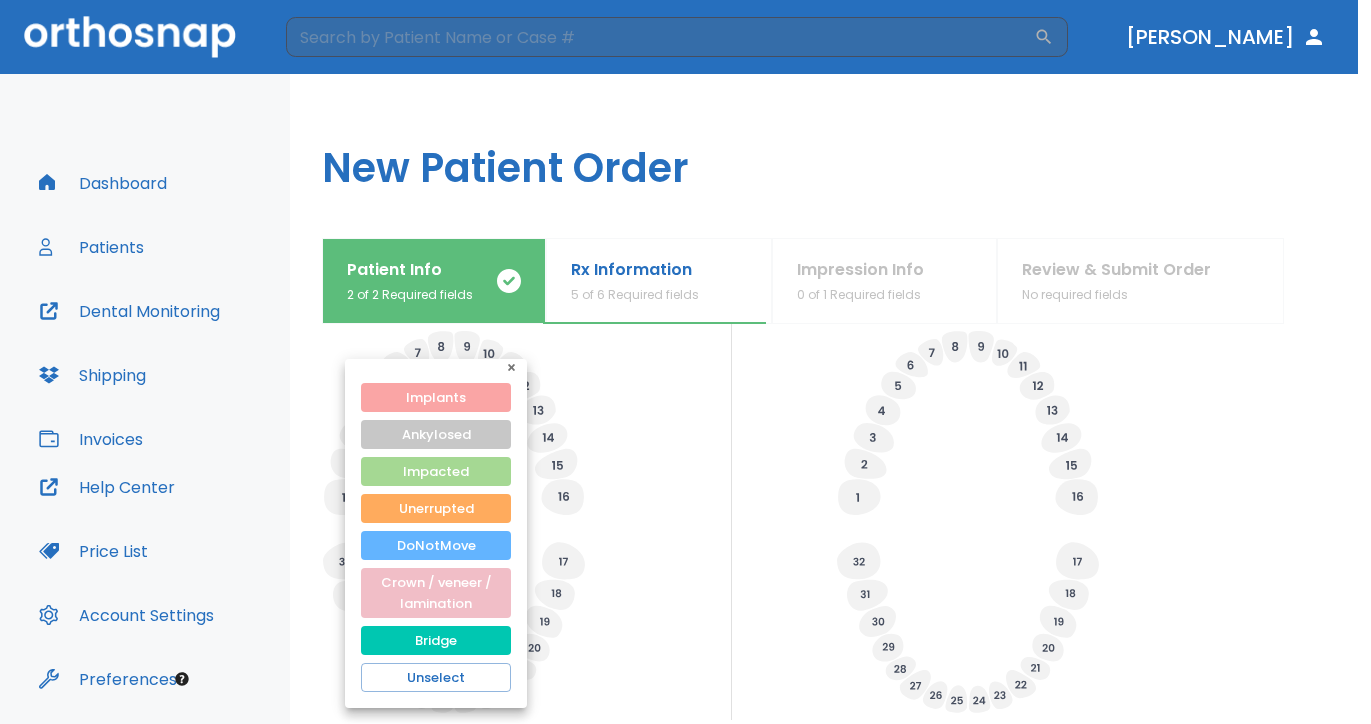 click on "Implants" at bounding box center (436, 397) 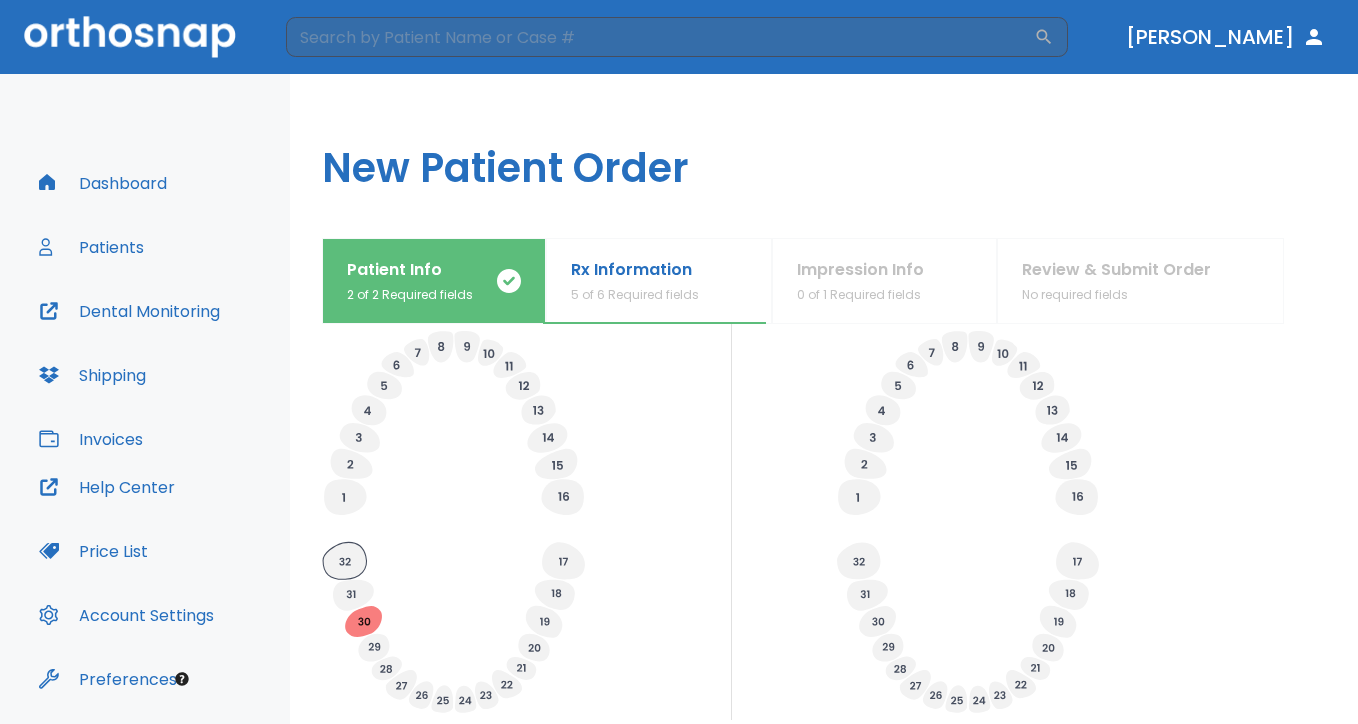 click 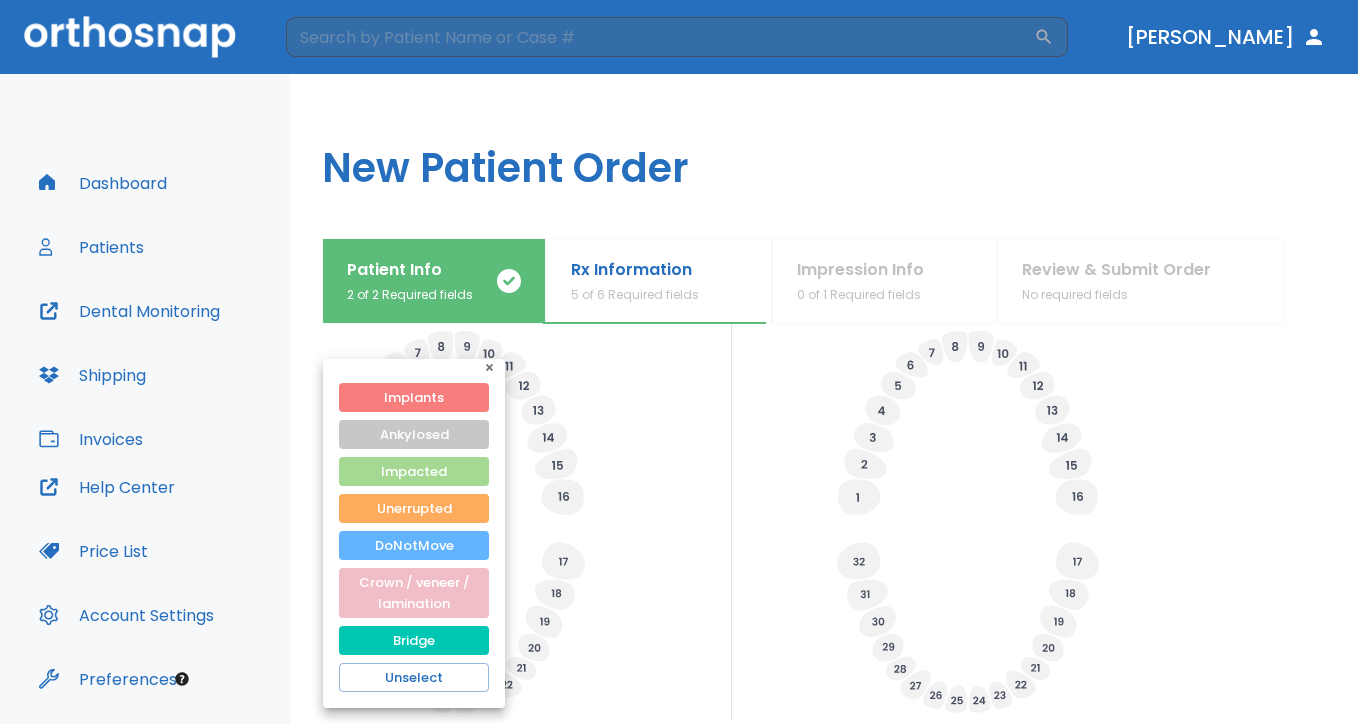 click at bounding box center (685, 362) 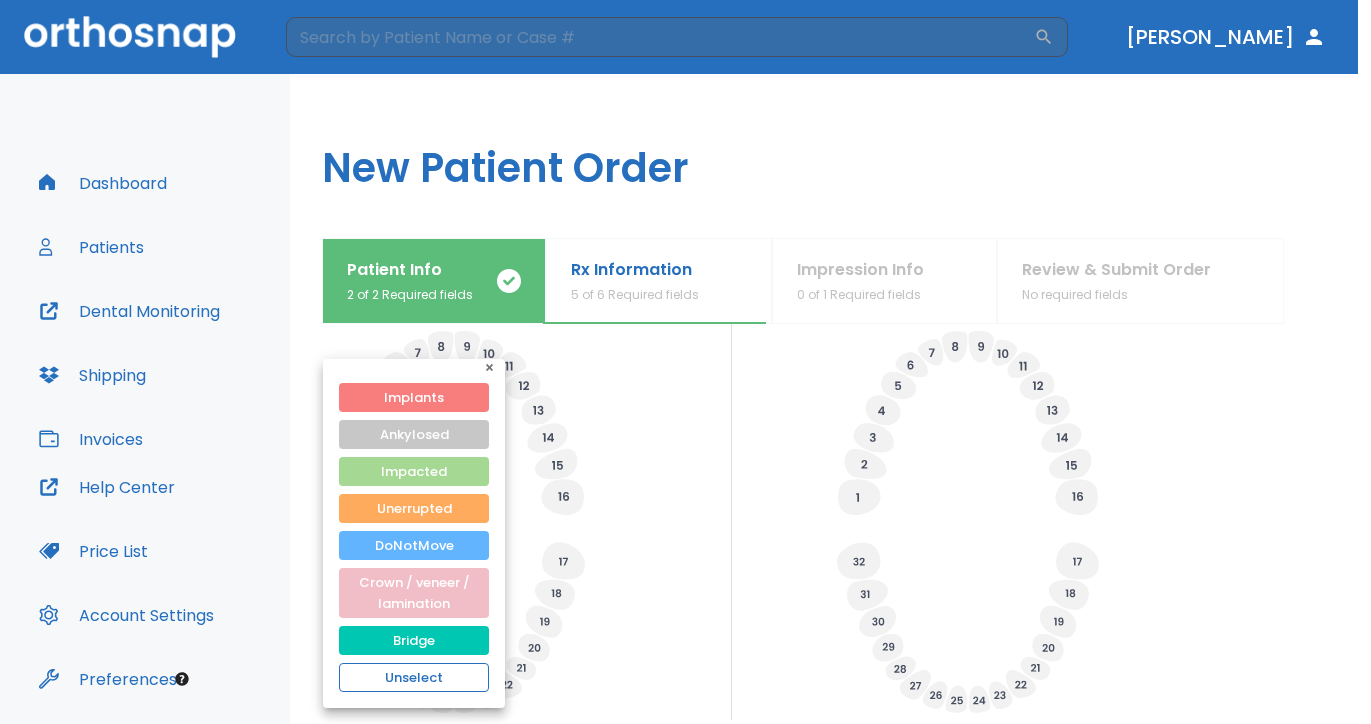 click on "Unselect" at bounding box center [414, 677] 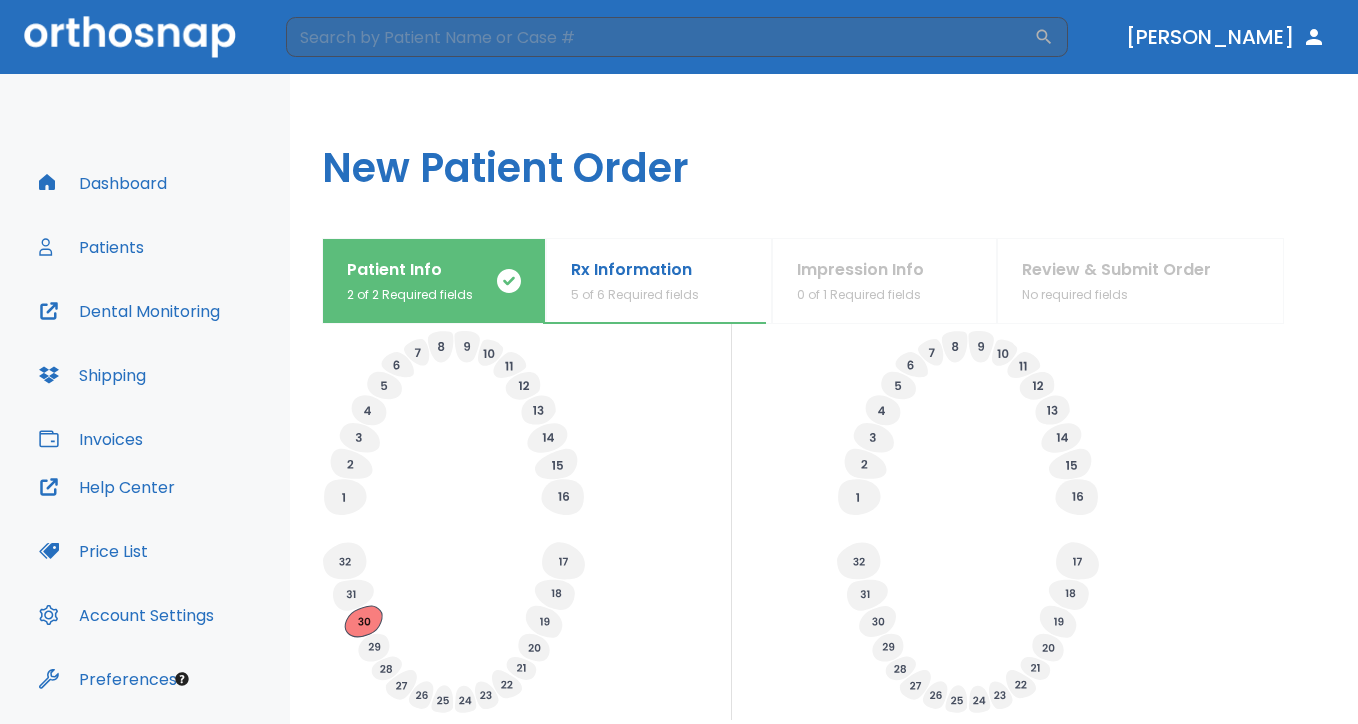 click 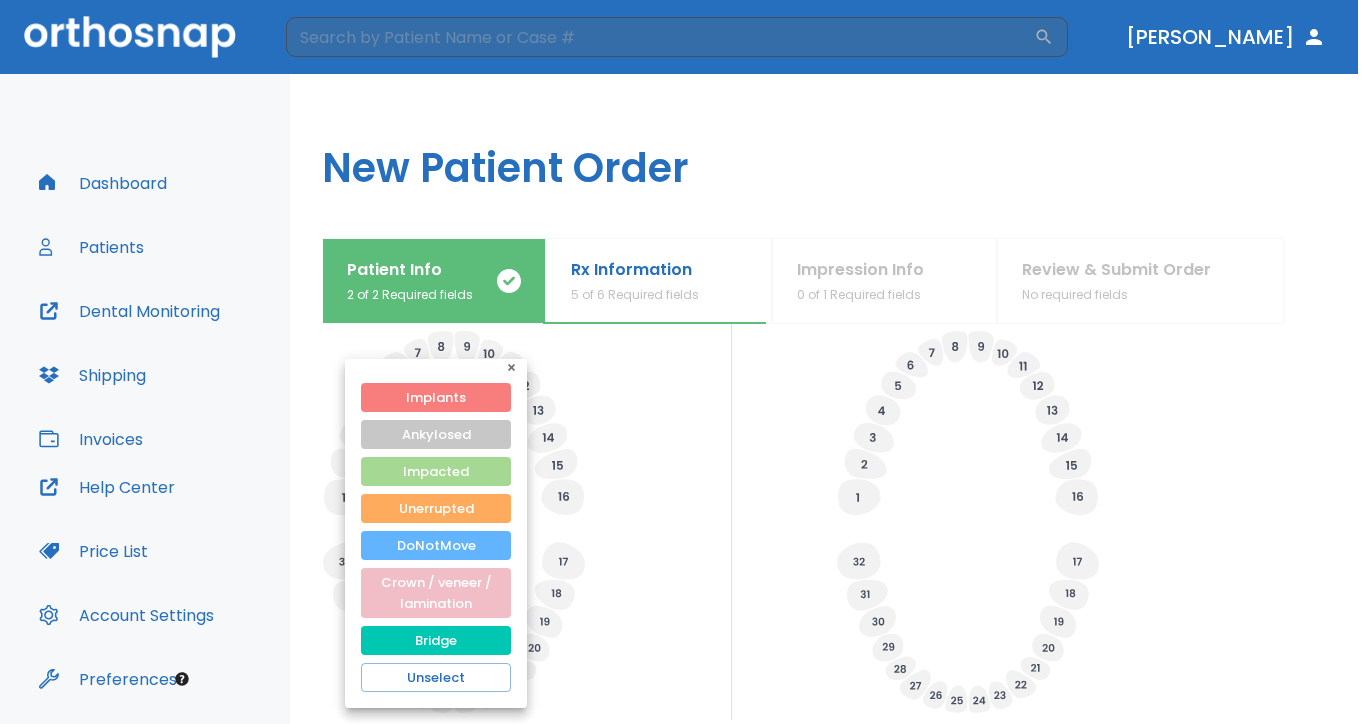 click at bounding box center (685, 362) 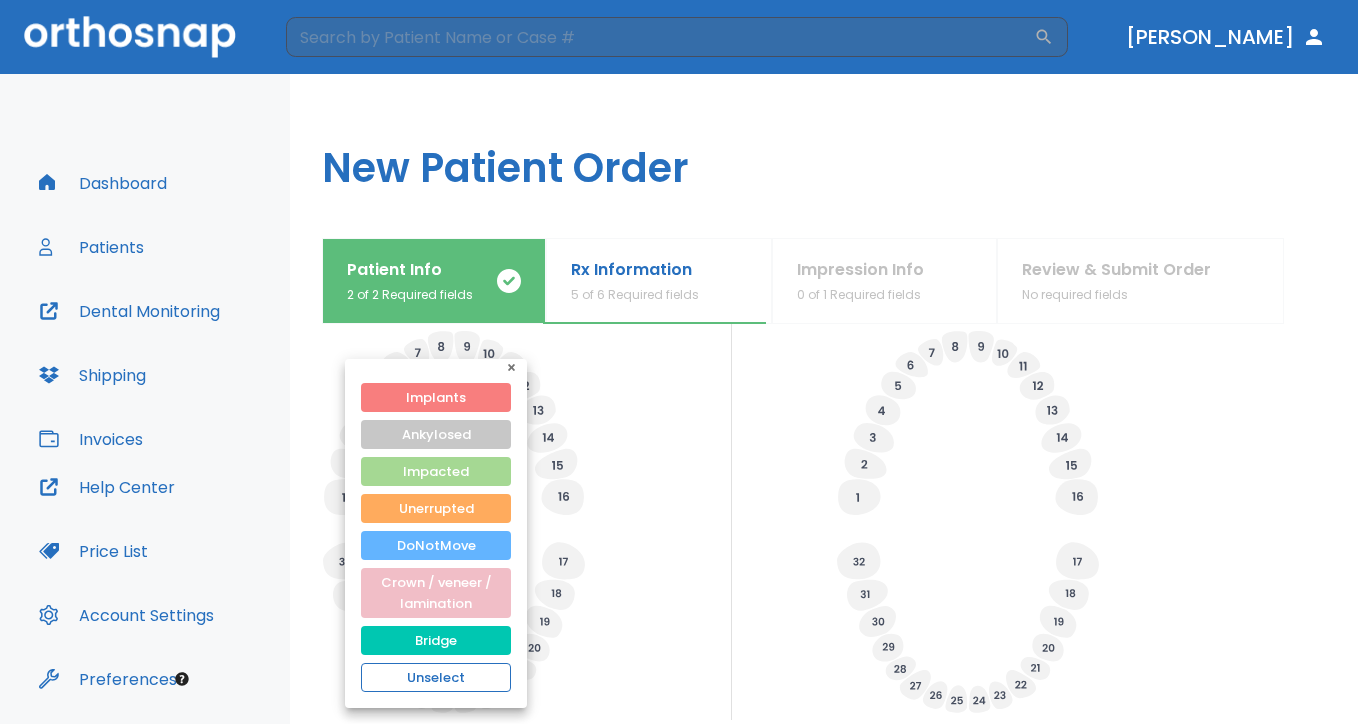 click on "Unselect" at bounding box center [436, 677] 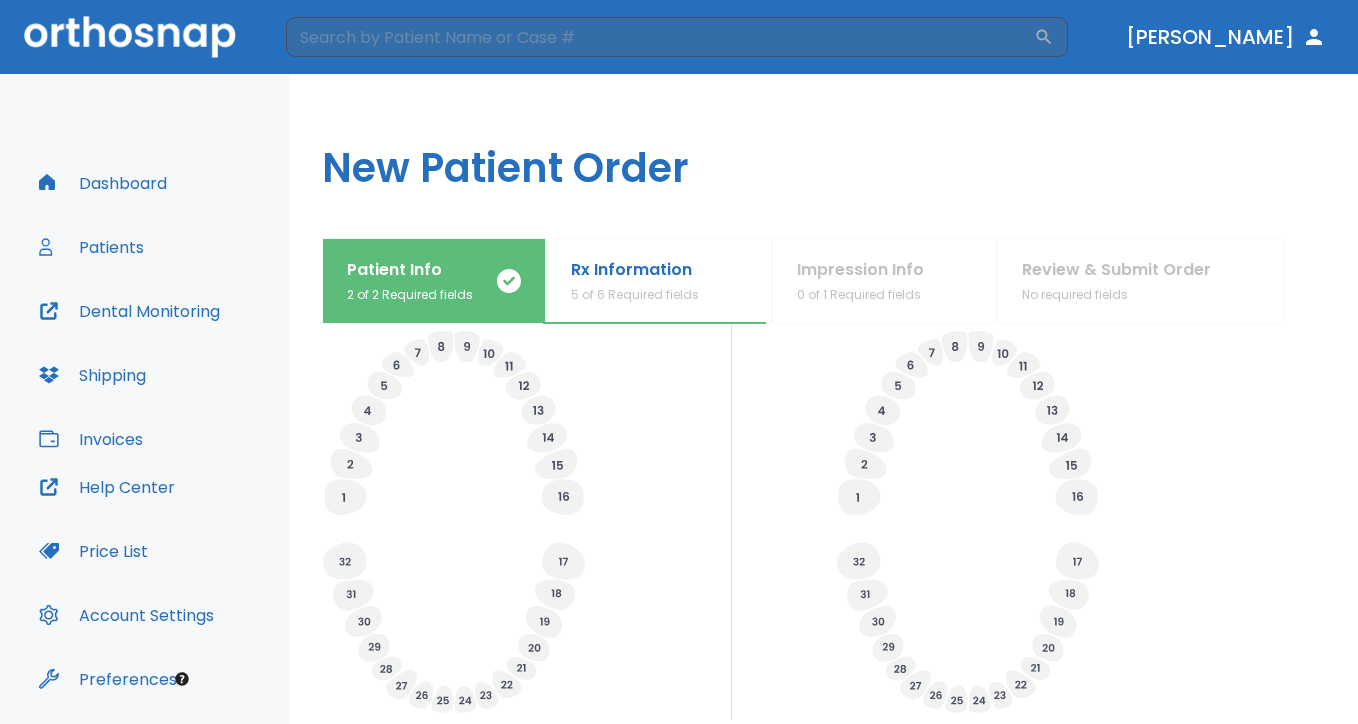 click 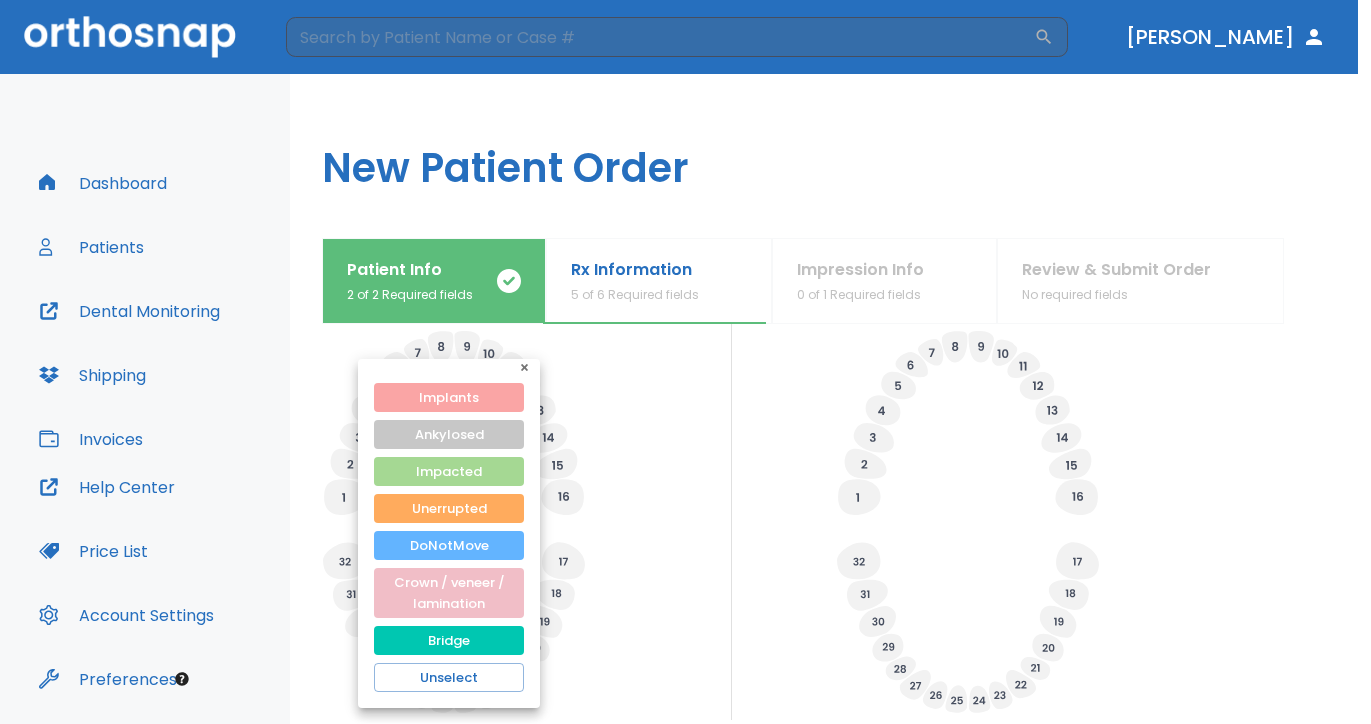 click on "Implants" at bounding box center [449, 397] 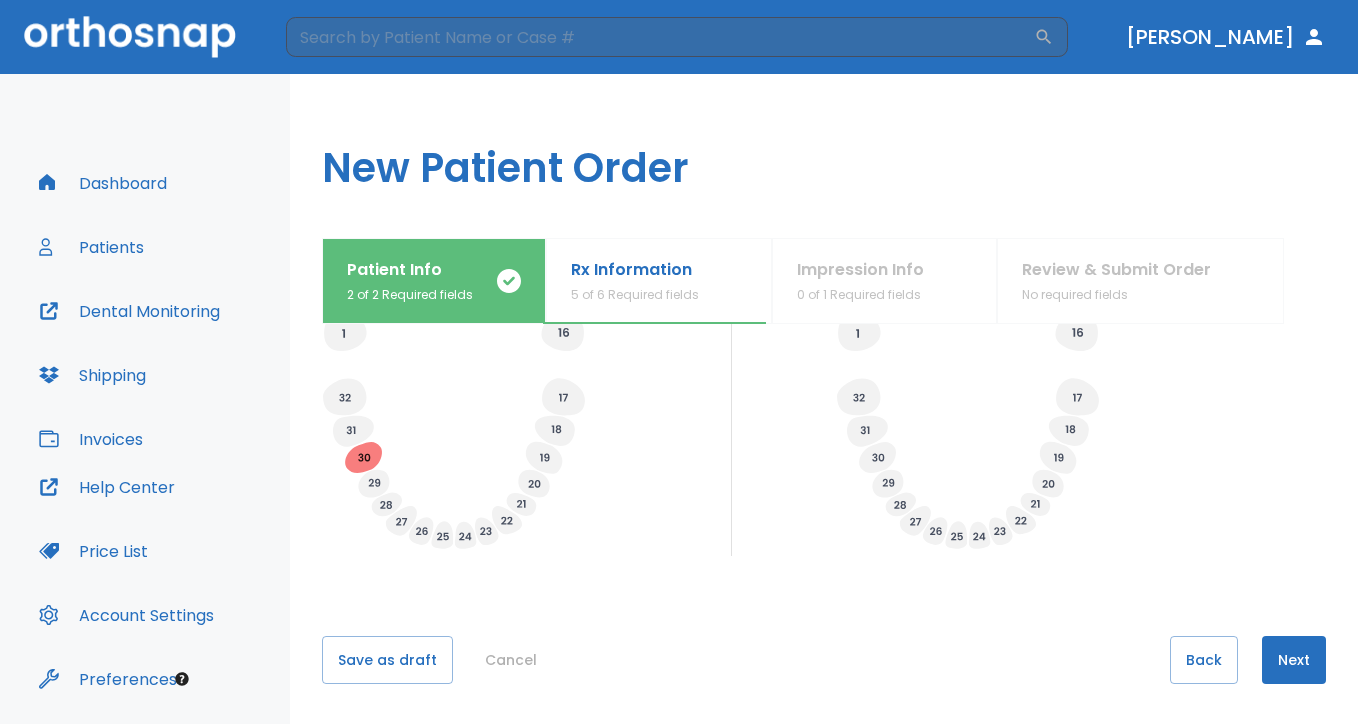 scroll, scrollTop: 822, scrollLeft: 0, axis: vertical 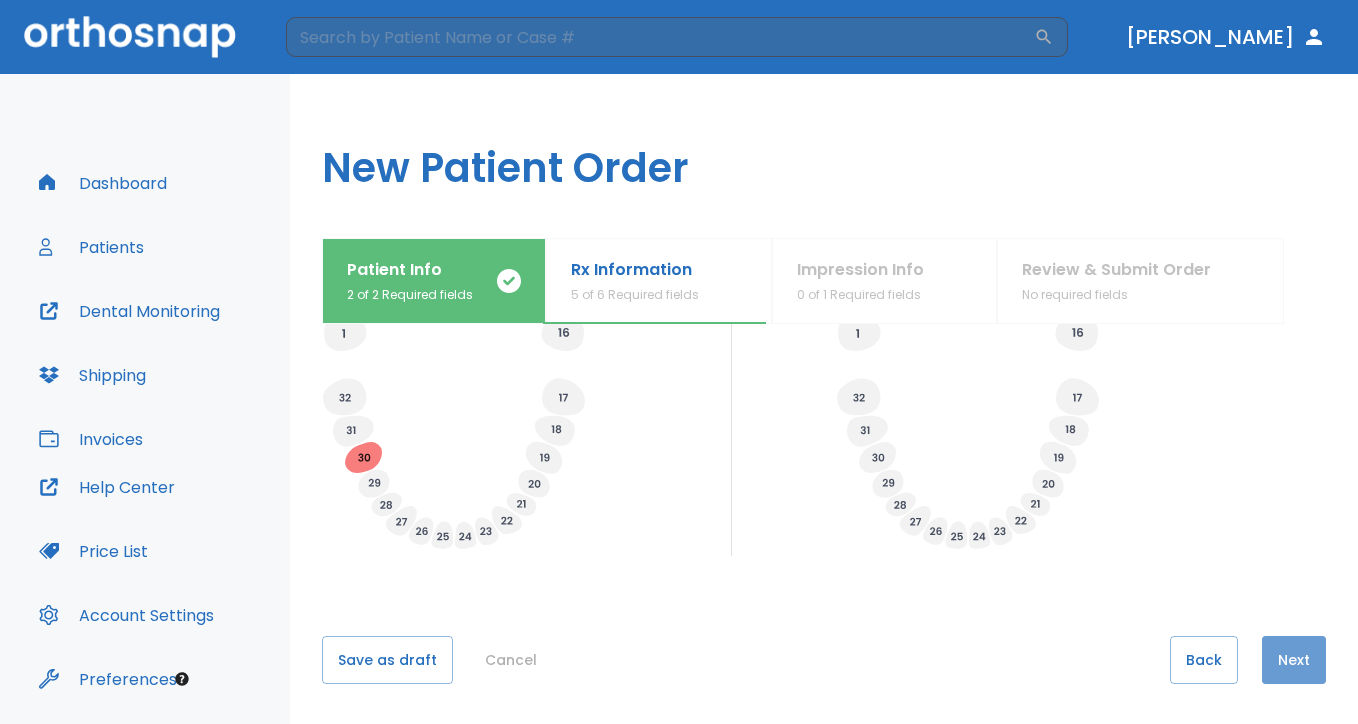 click on "Next" at bounding box center (1294, 660) 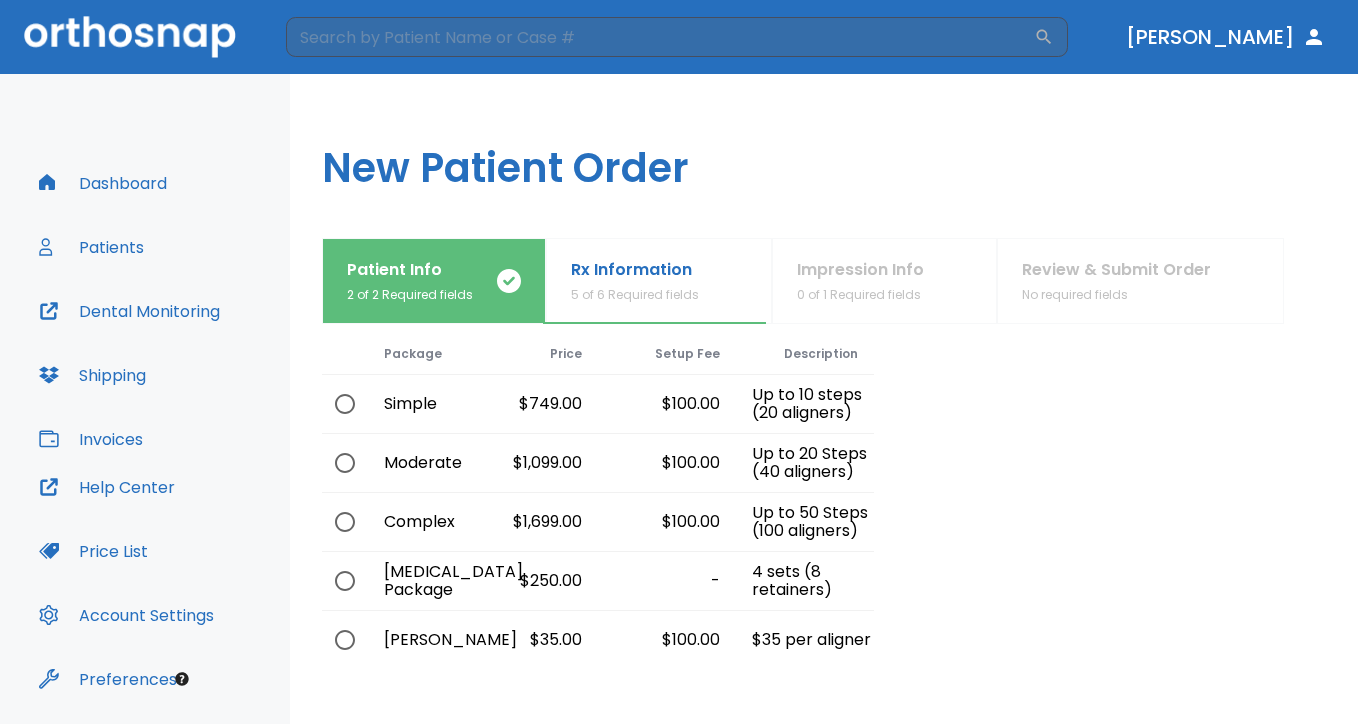 scroll, scrollTop: 77, scrollLeft: 0, axis: vertical 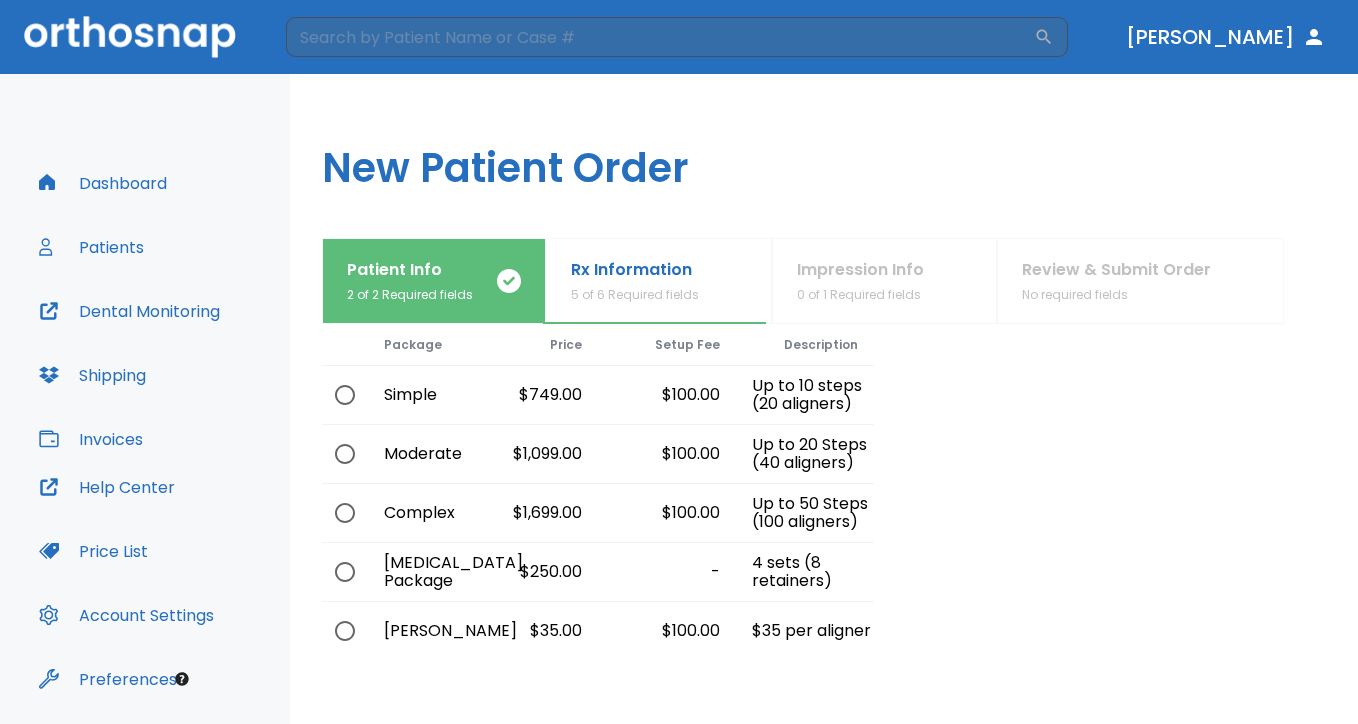click at bounding box center [345, 395] 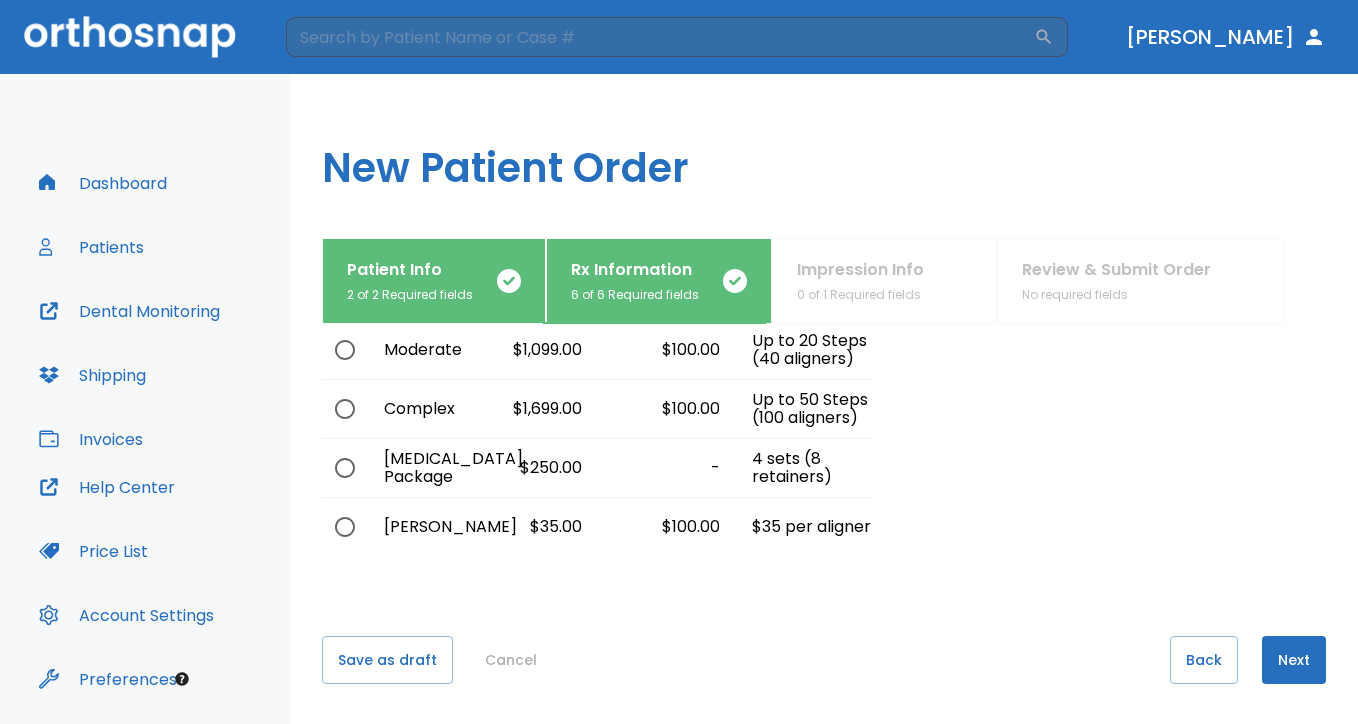 scroll, scrollTop: 181, scrollLeft: 0, axis: vertical 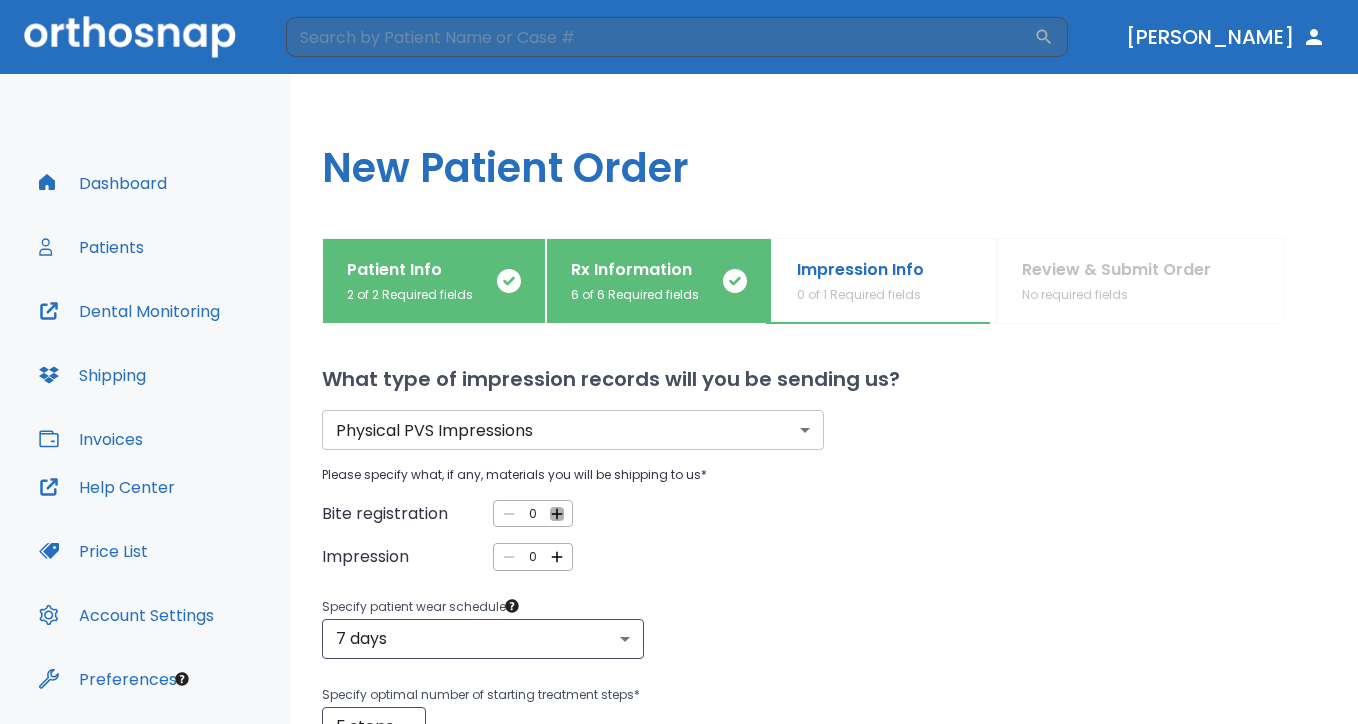 click 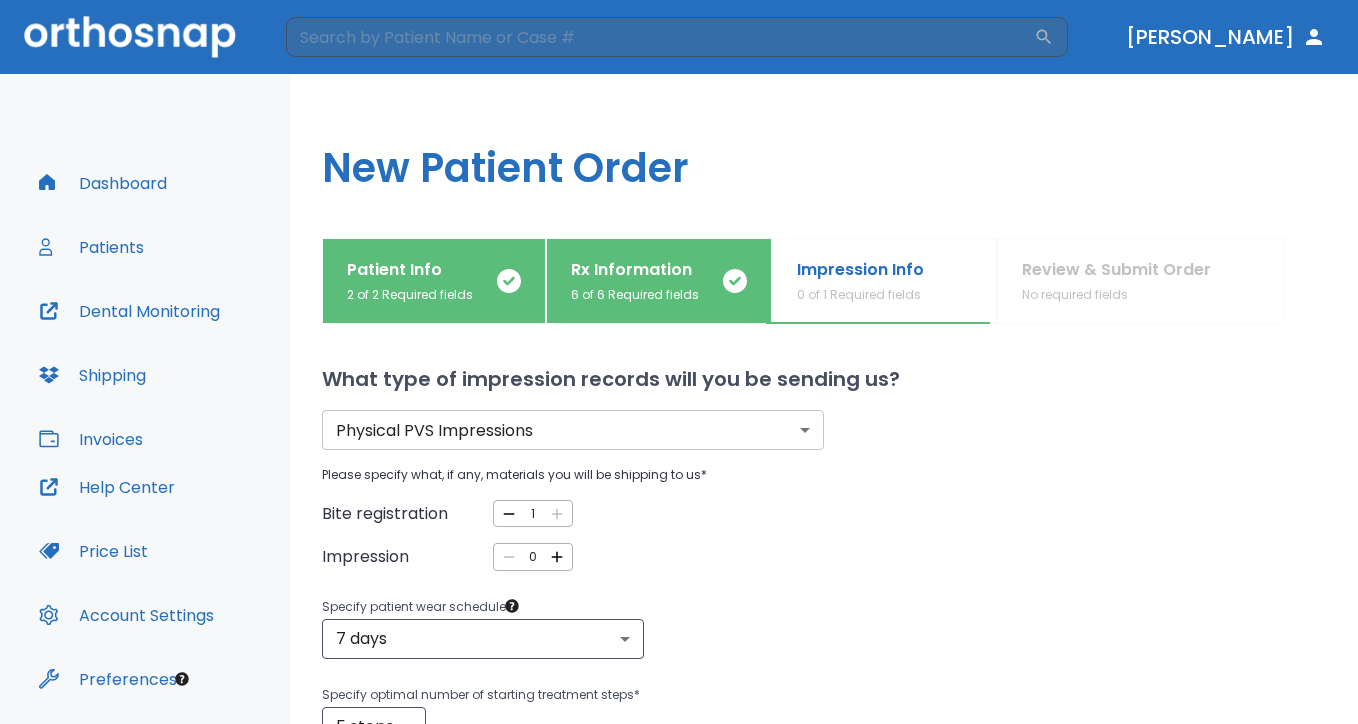 click 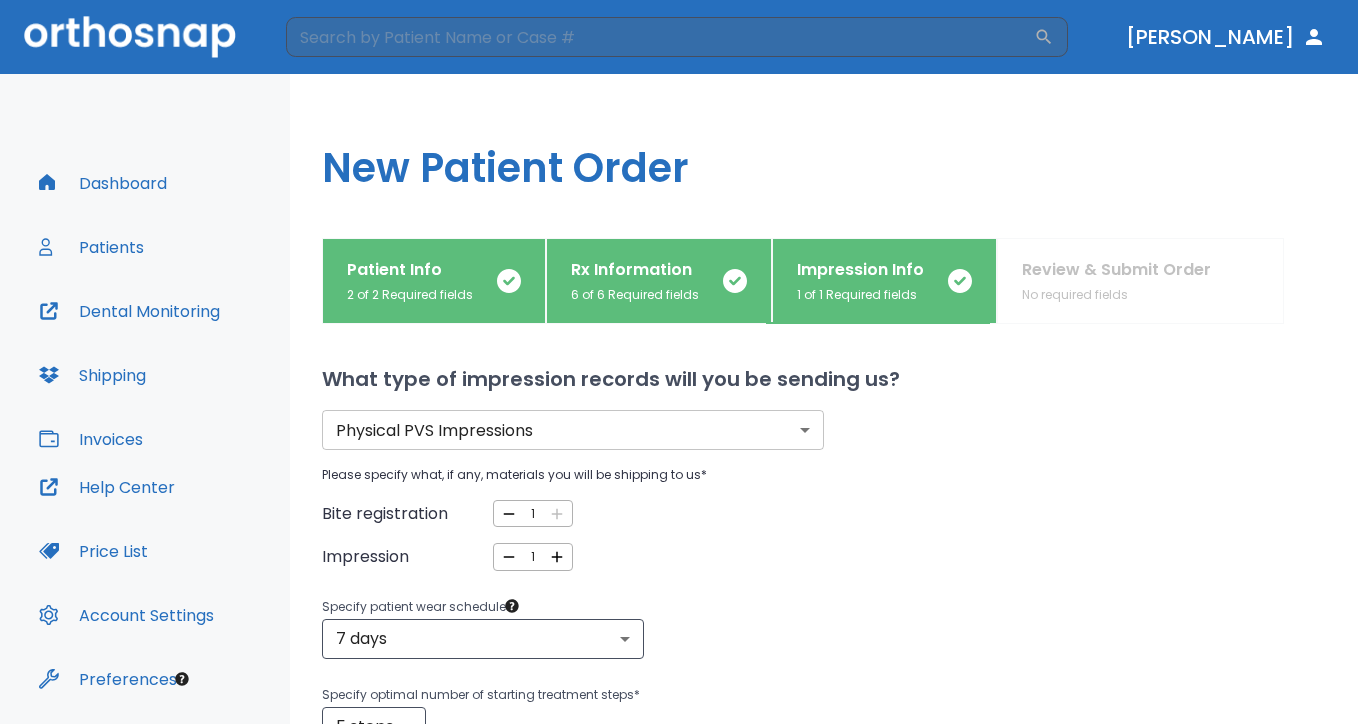 click 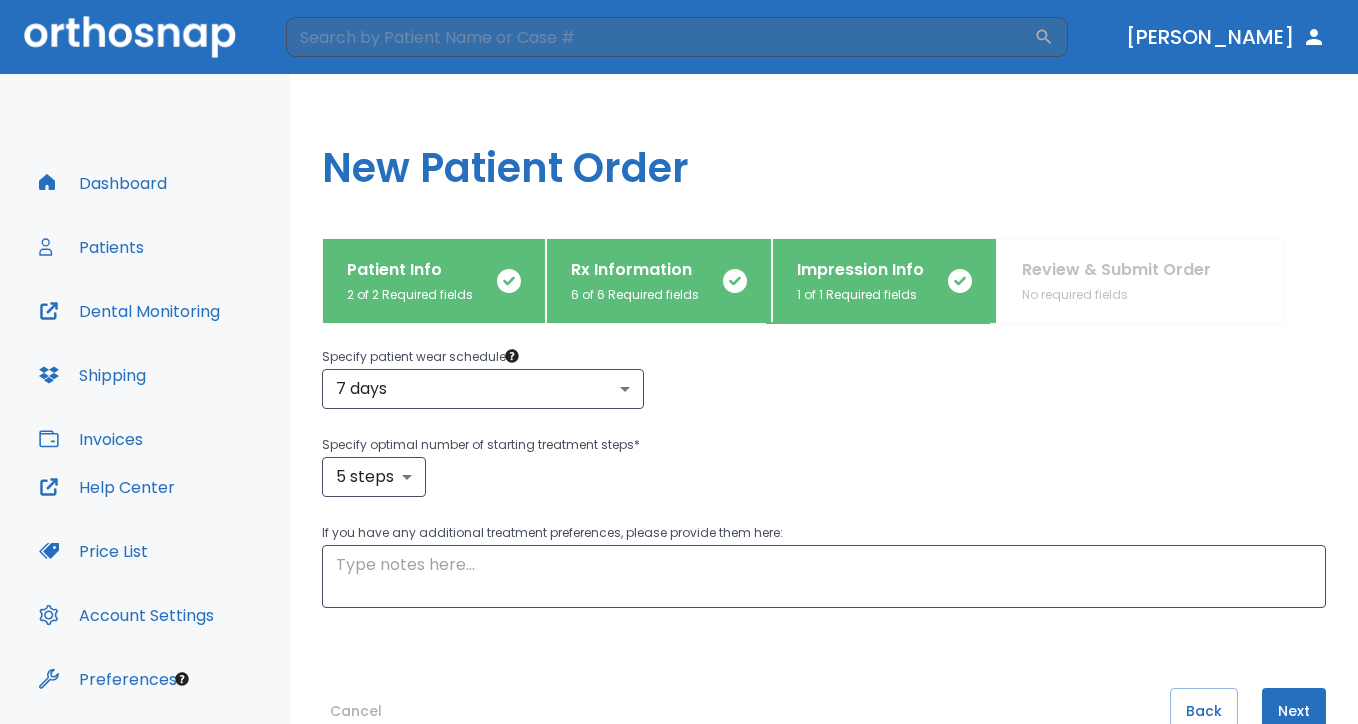 scroll, scrollTop: 251, scrollLeft: 0, axis: vertical 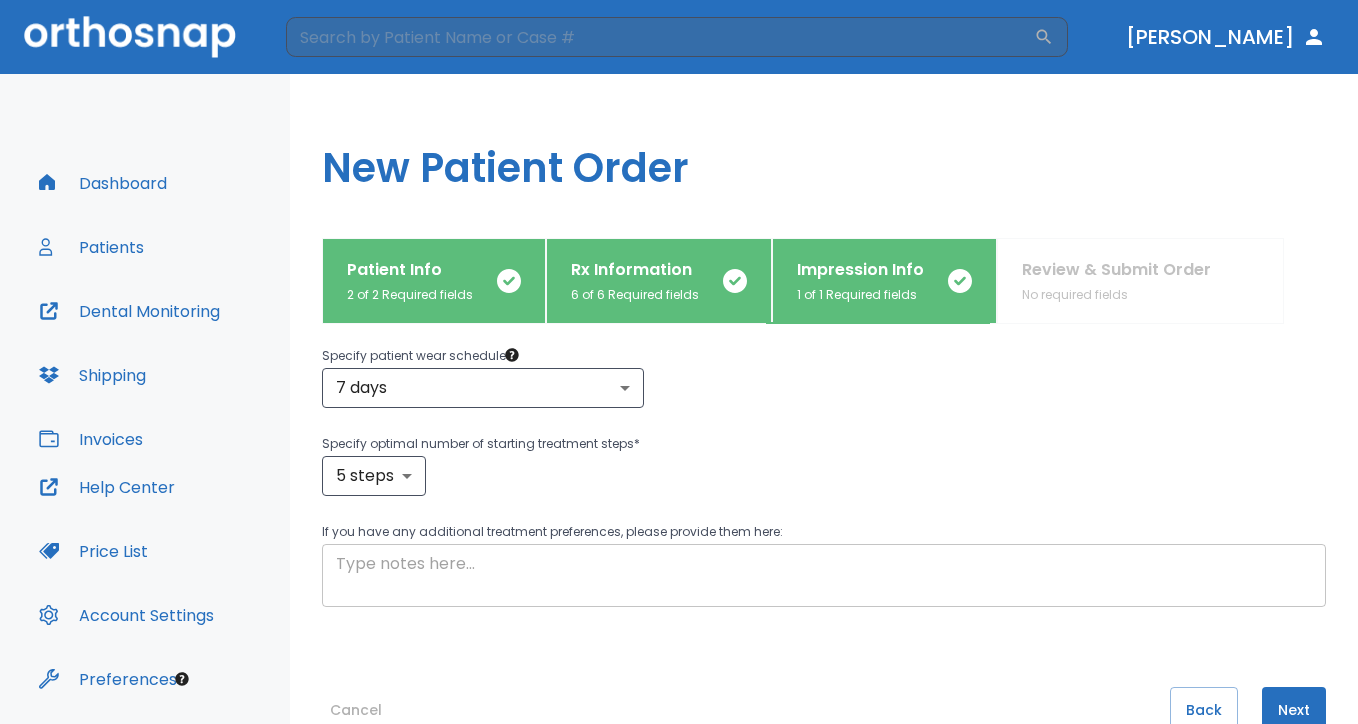 click at bounding box center [824, 575] 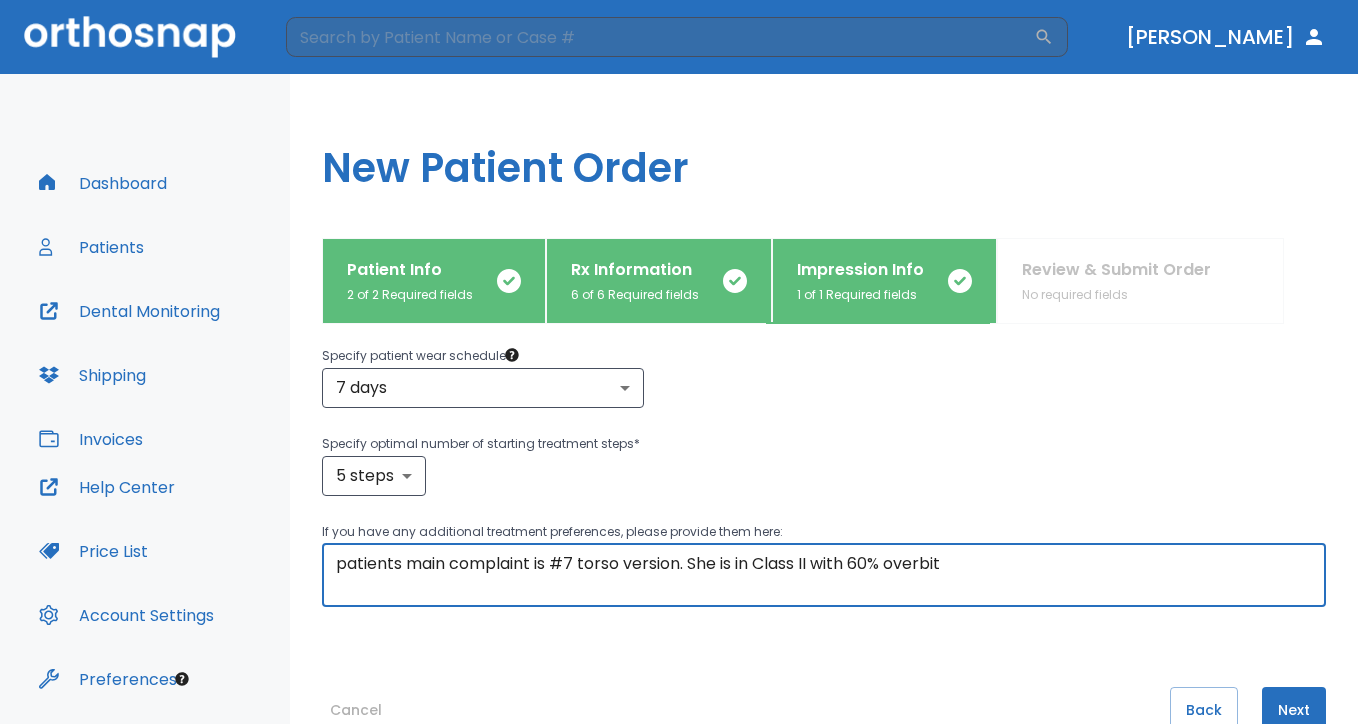 type on "patients main complaint is #7 torso version. She is in Class II with 60% [MEDICAL_DATA]" 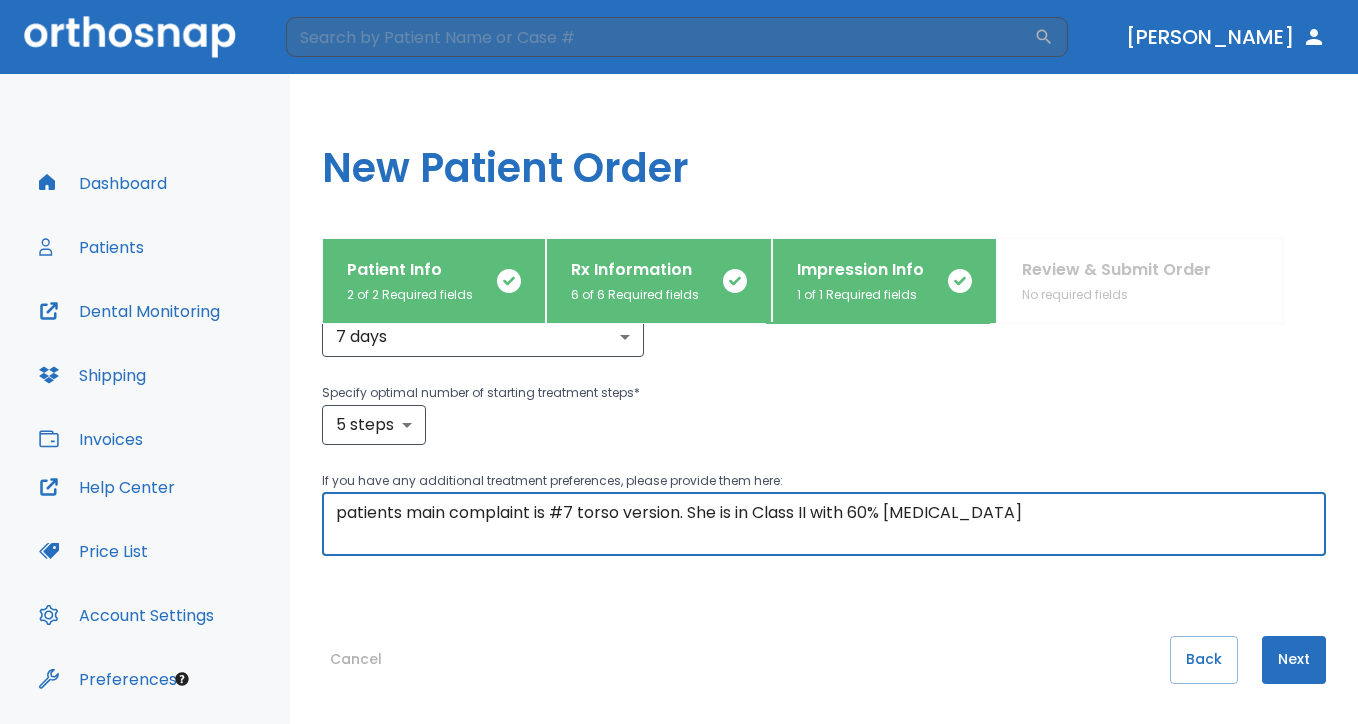 scroll, scrollTop: 302, scrollLeft: 0, axis: vertical 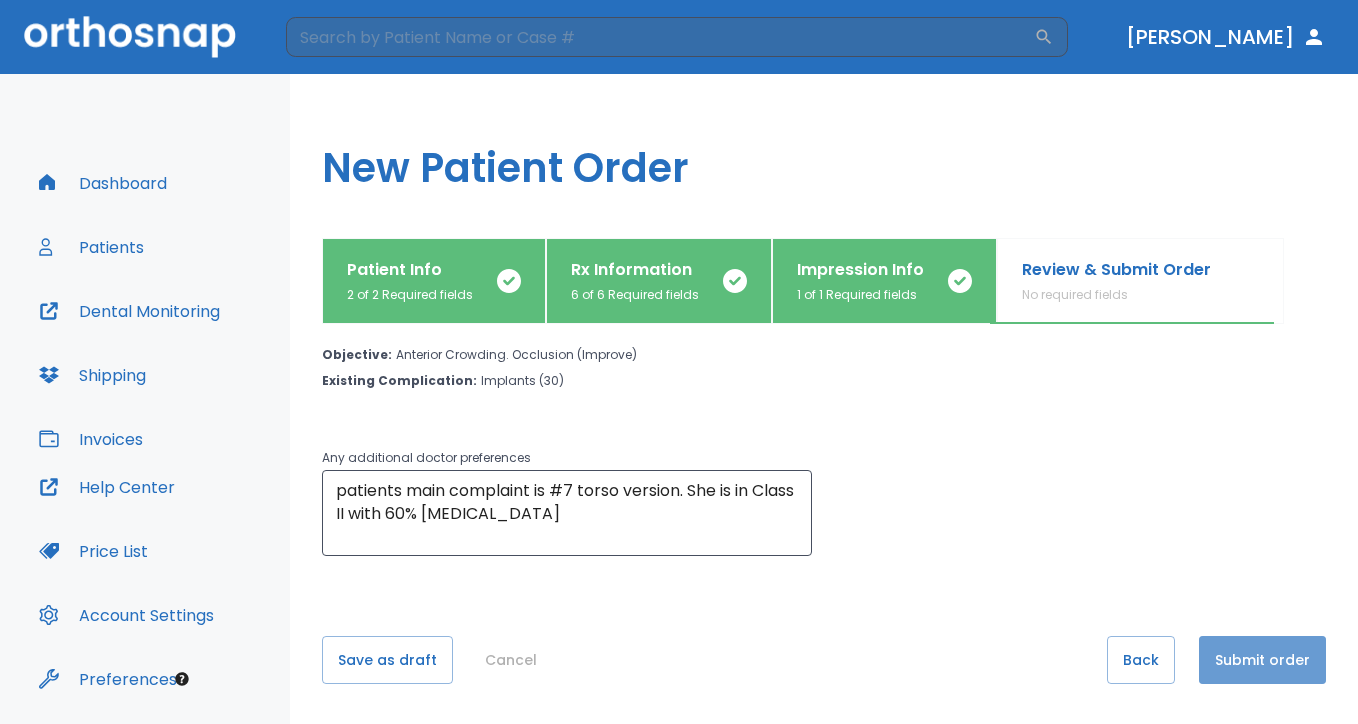 click on "Submit order" at bounding box center [1262, 660] 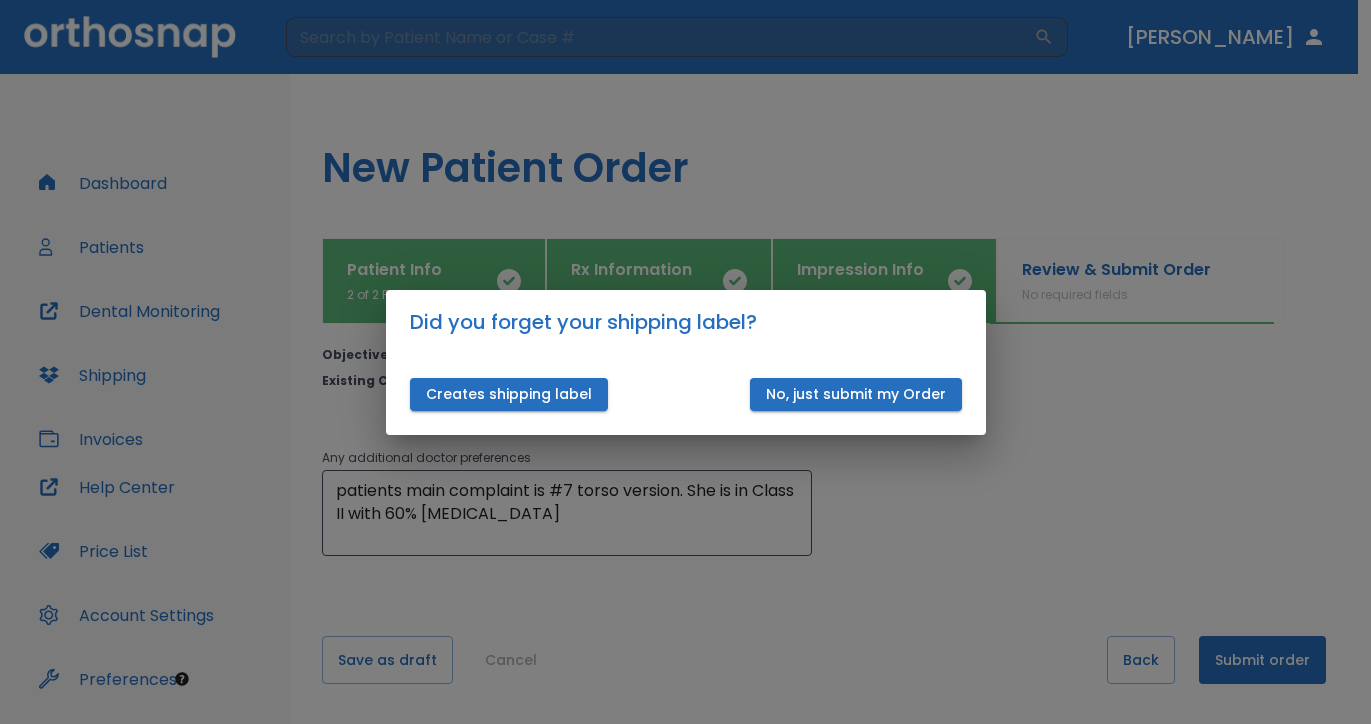 click on "Did you forget your shipping label? Creates shipping label No, just submit my Order" at bounding box center [685, 362] 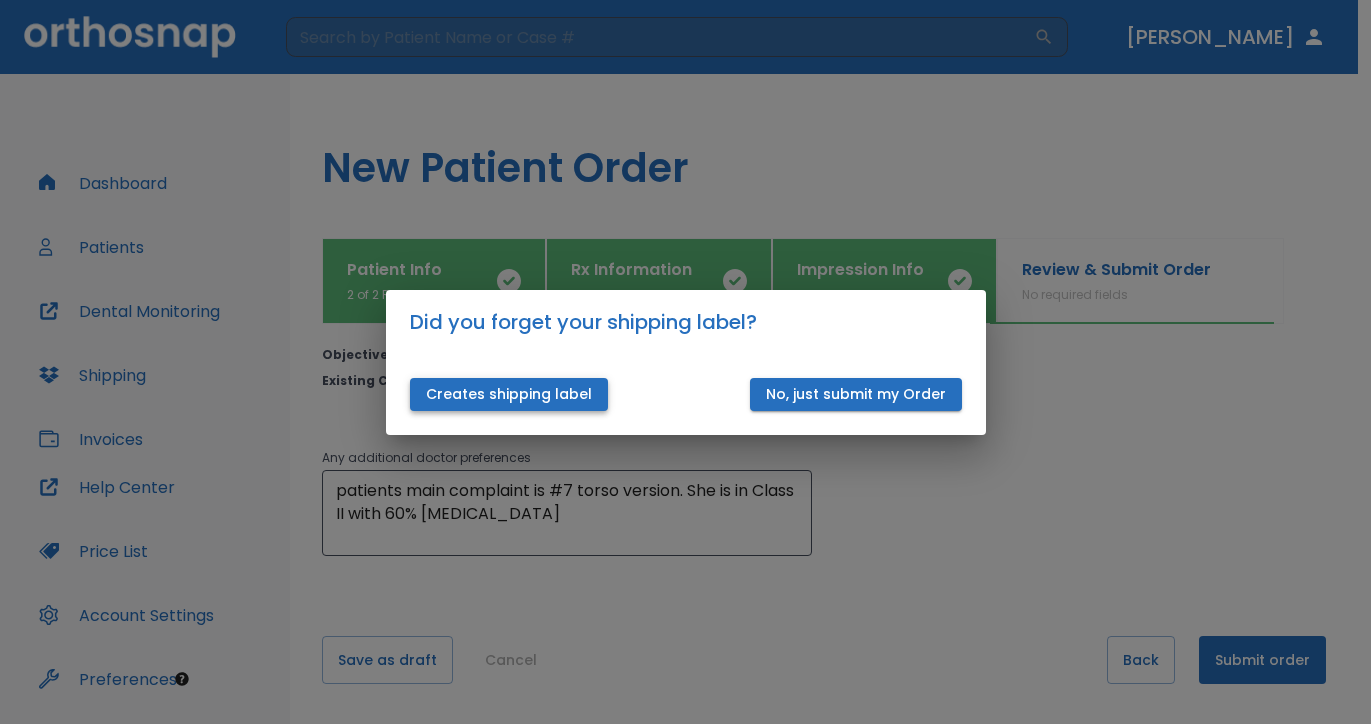click on "Creates shipping label" at bounding box center (509, 394) 